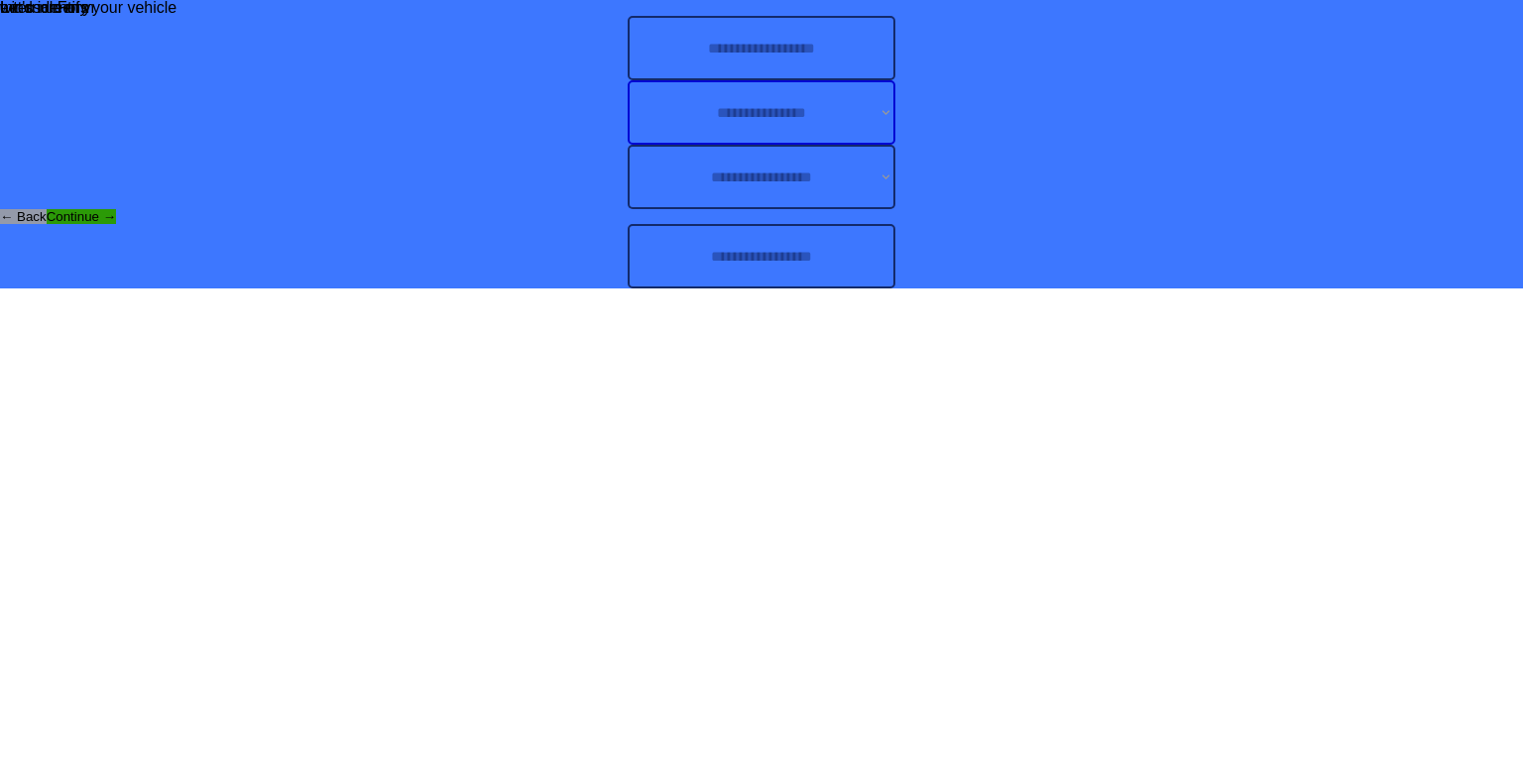 scroll, scrollTop: 0, scrollLeft: 0, axis: both 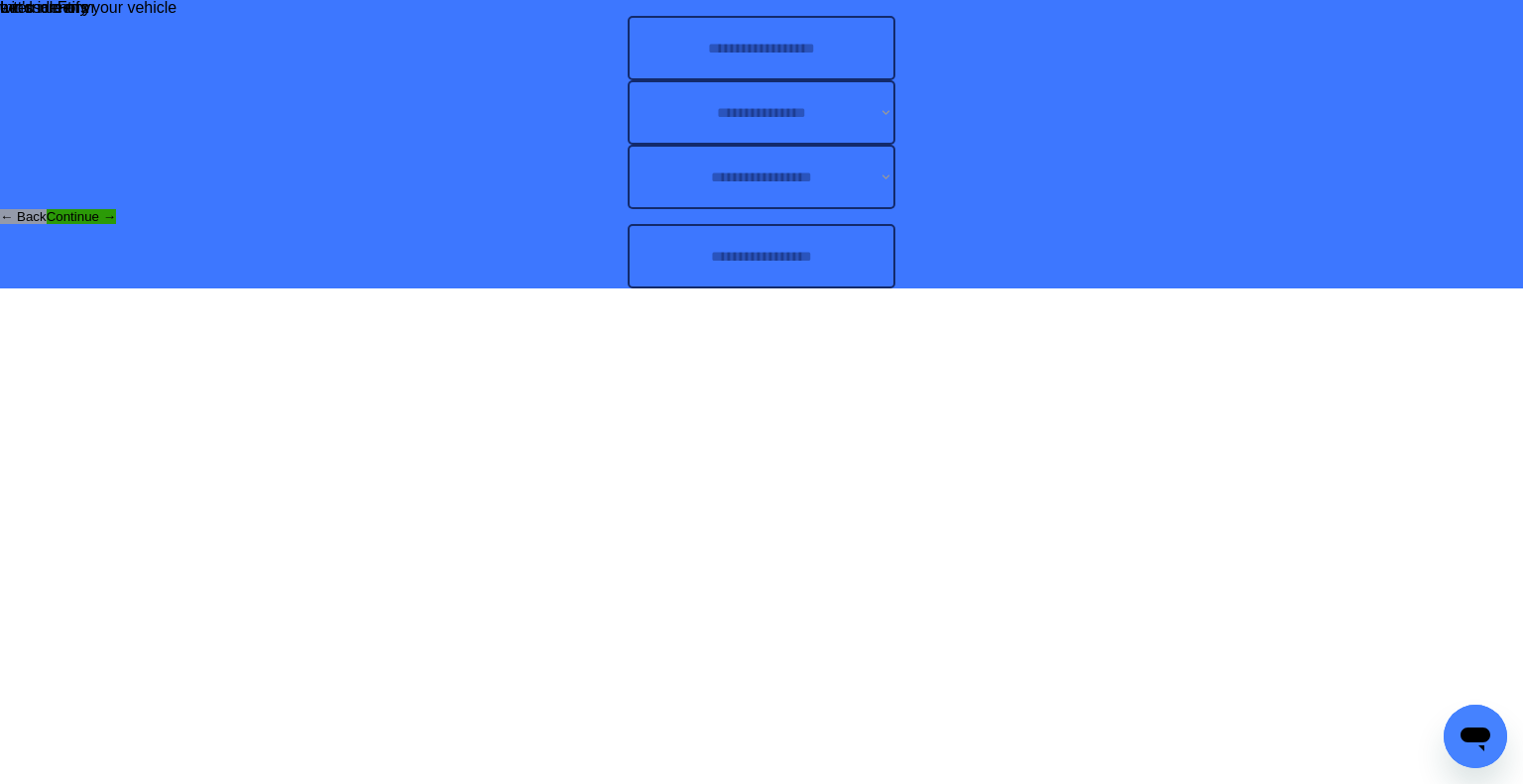 click at bounding box center [762, 256] 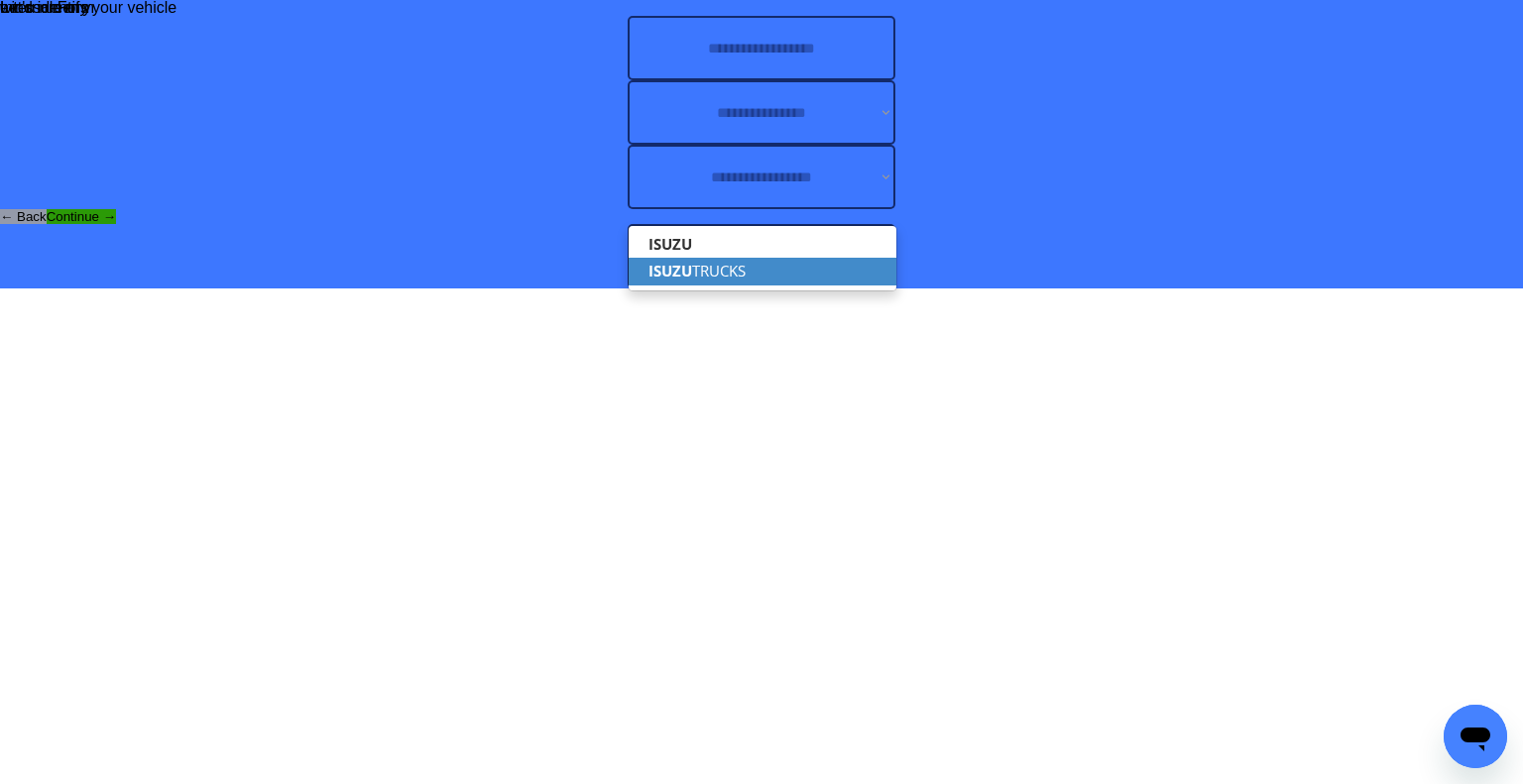 drag, startPoint x: 825, startPoint y: 243, endPoint x: 822, endPoint y: 267, distance: 24.186773 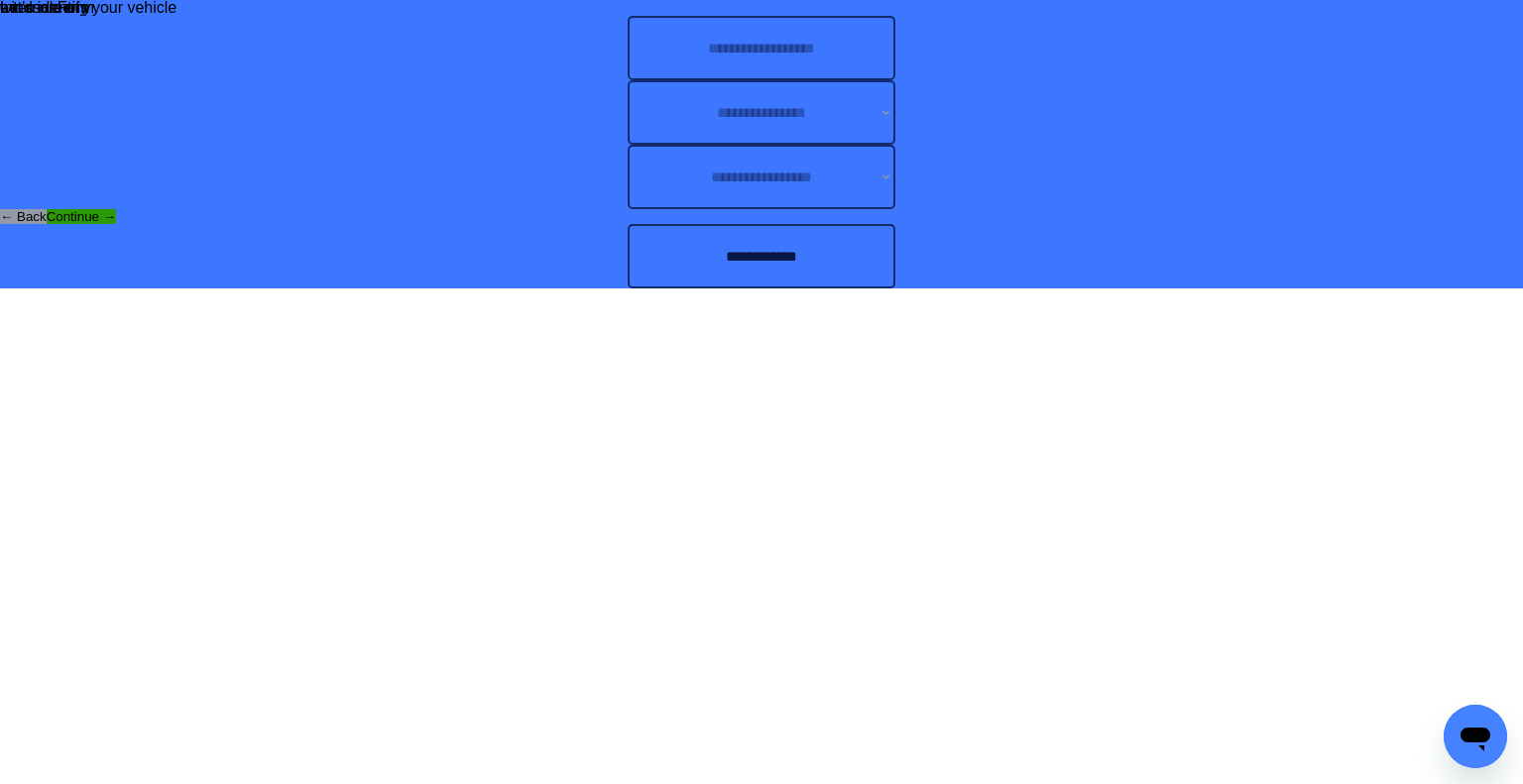 click at bounding box center [762, 48] 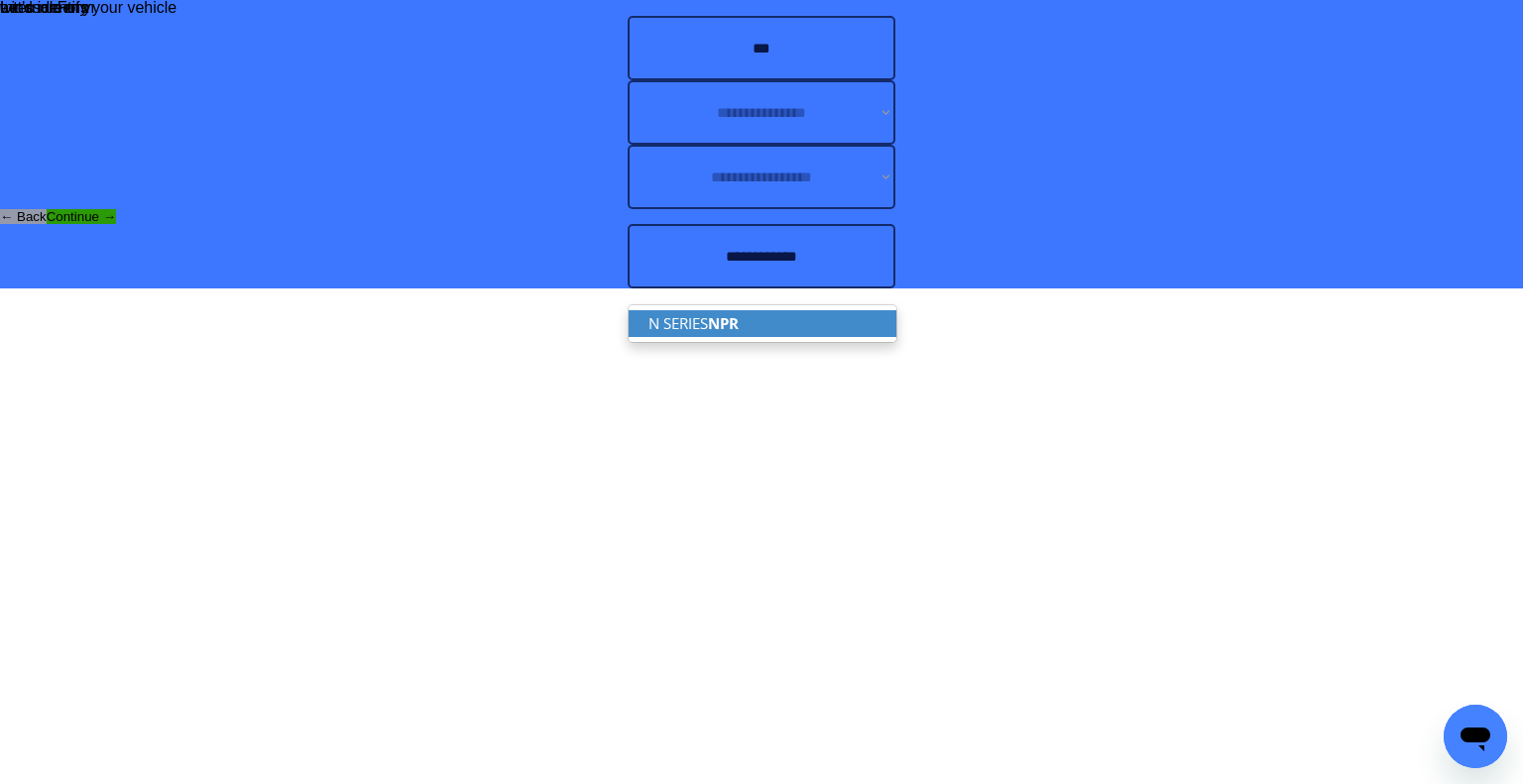 click on "N SERIES  NPR" at bounding box center (762, 323) 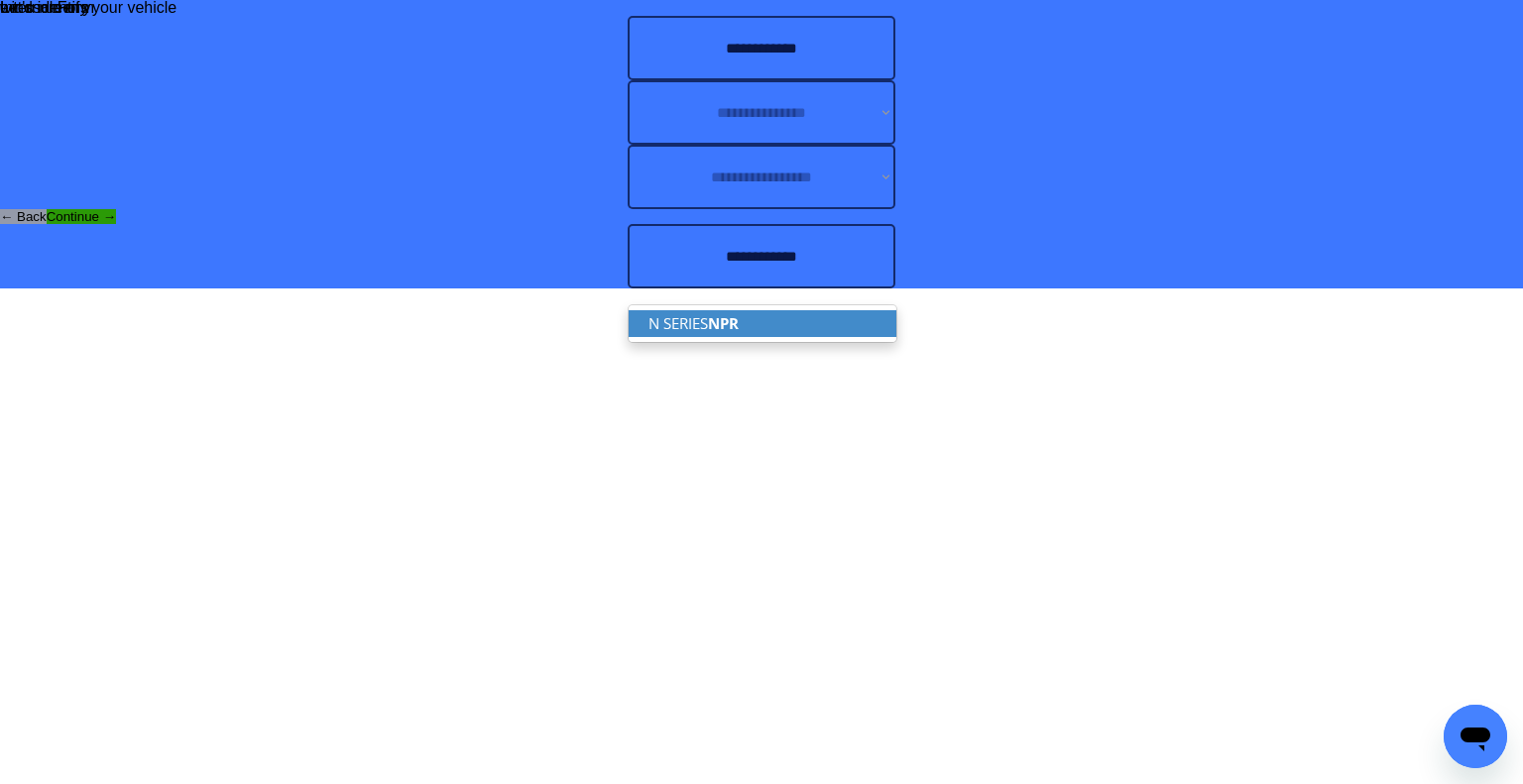 type on "**********" 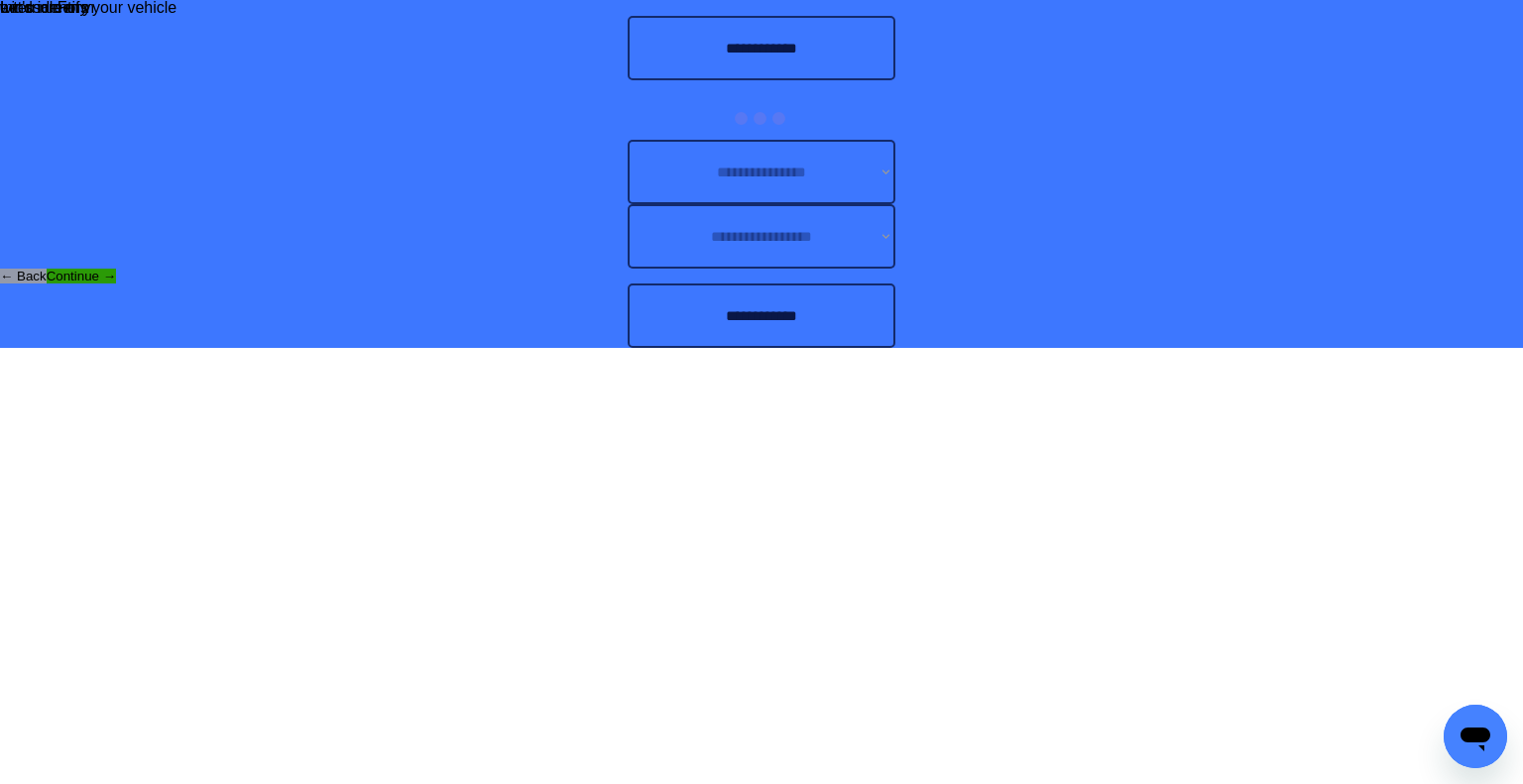 drag, startPoint x: 1002, startPoint y: 213, endPoint x: 708, endPoint y: 9, distance: 357.8435 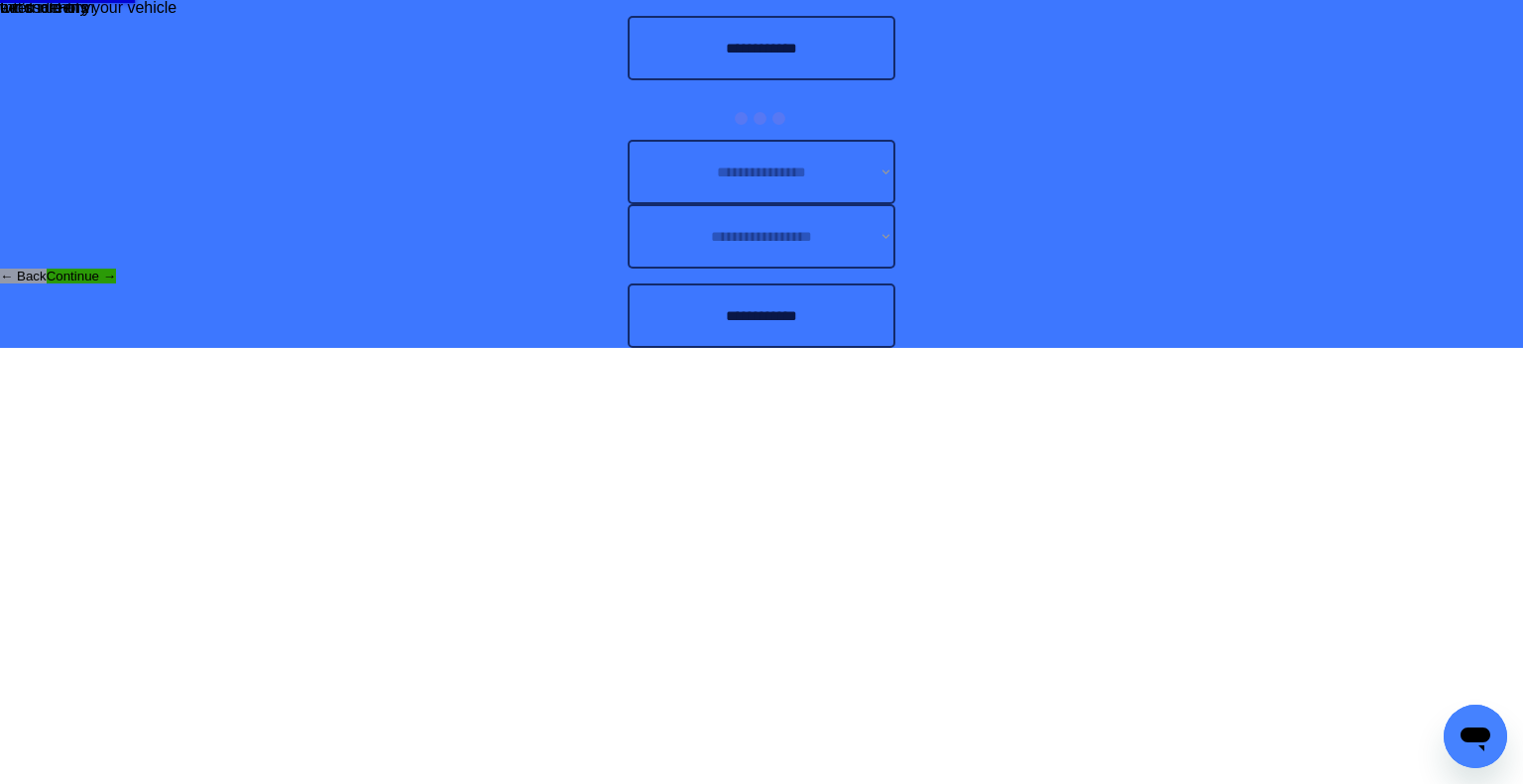 click on "**********" at bounding box center [762, 173] 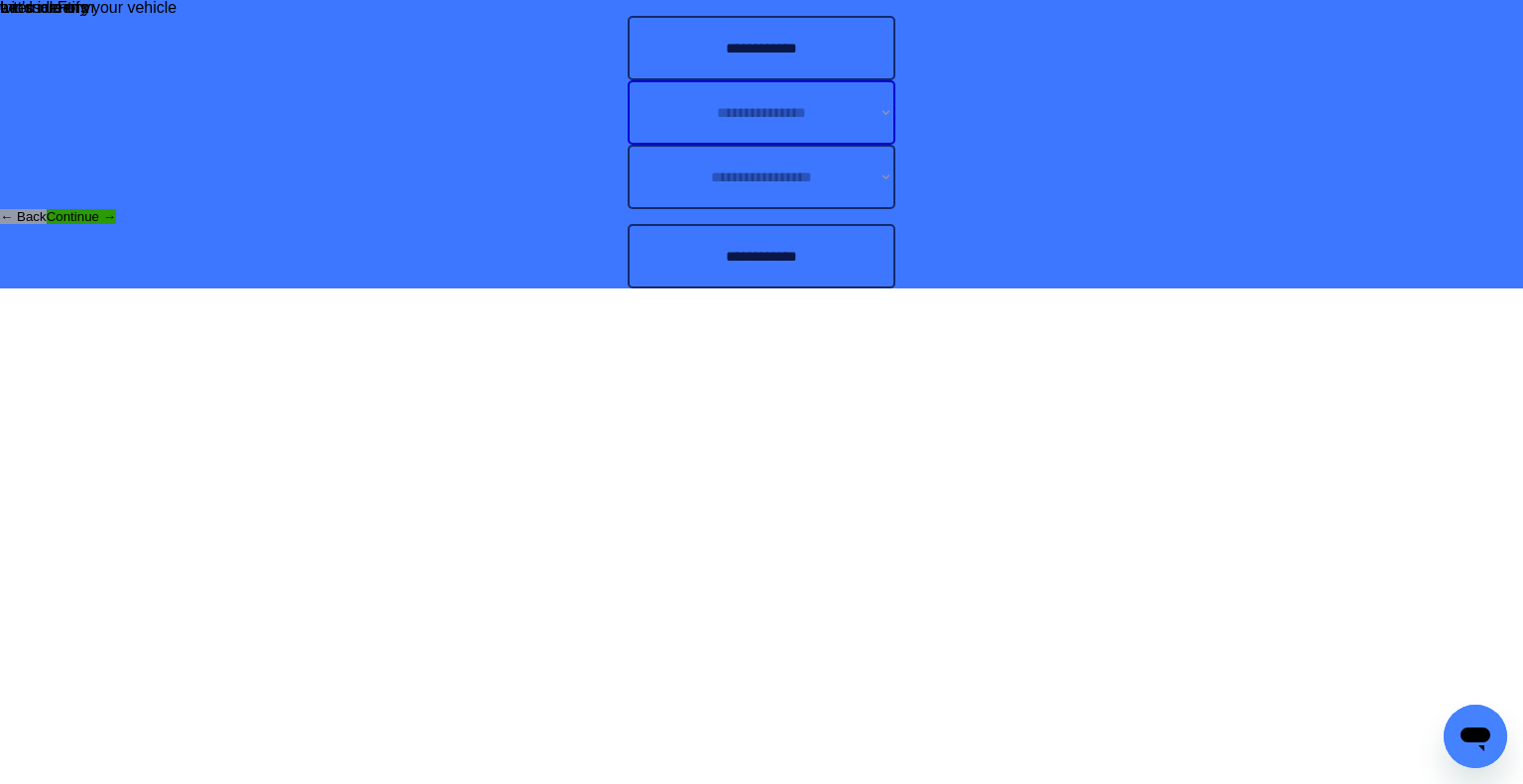 drag, startPoint x: 802, startPoint y: 357, endPoint x: 813, endPoint y: 378, distance: 23.70654 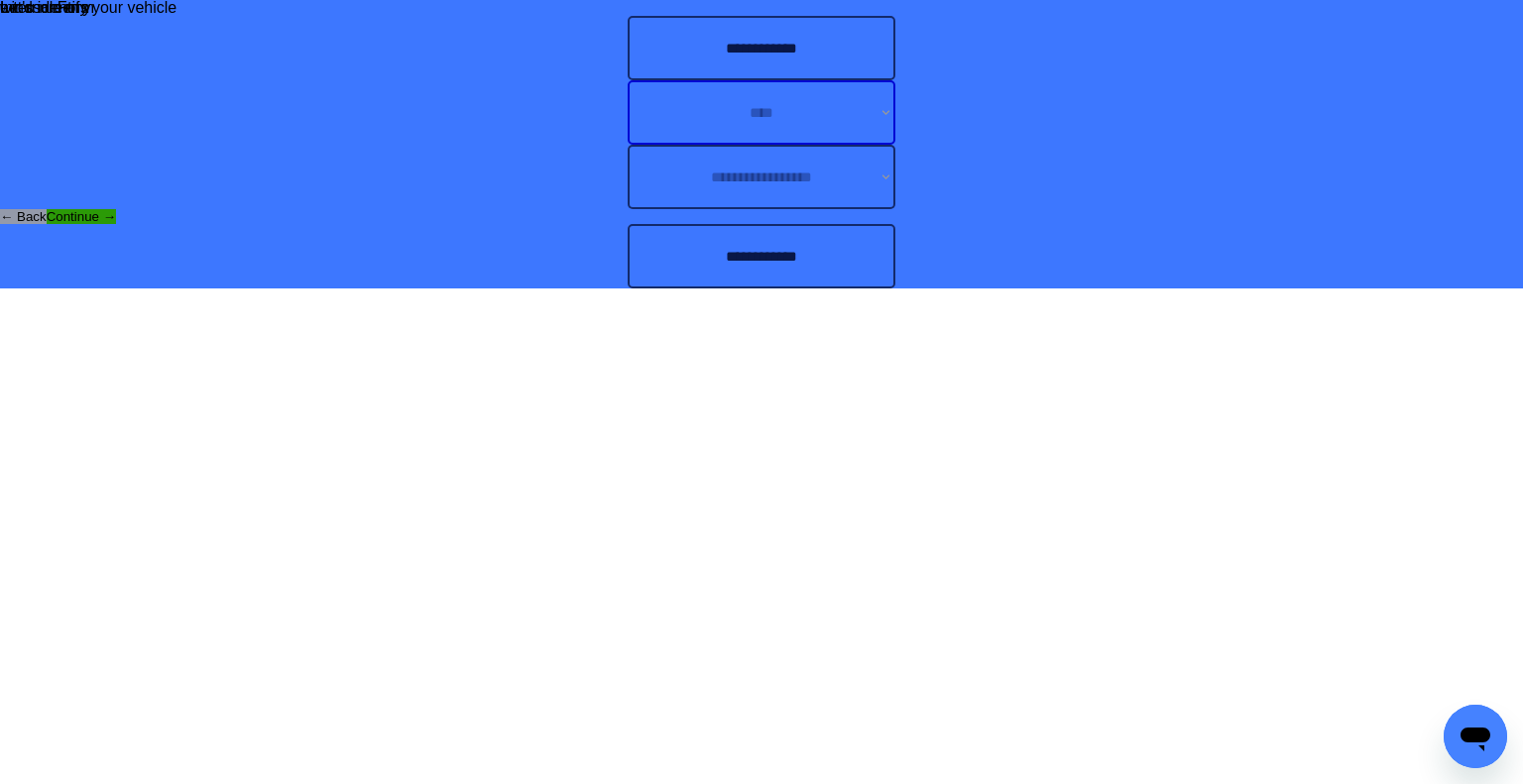 click on "**********" at bounding box center (762, 112) 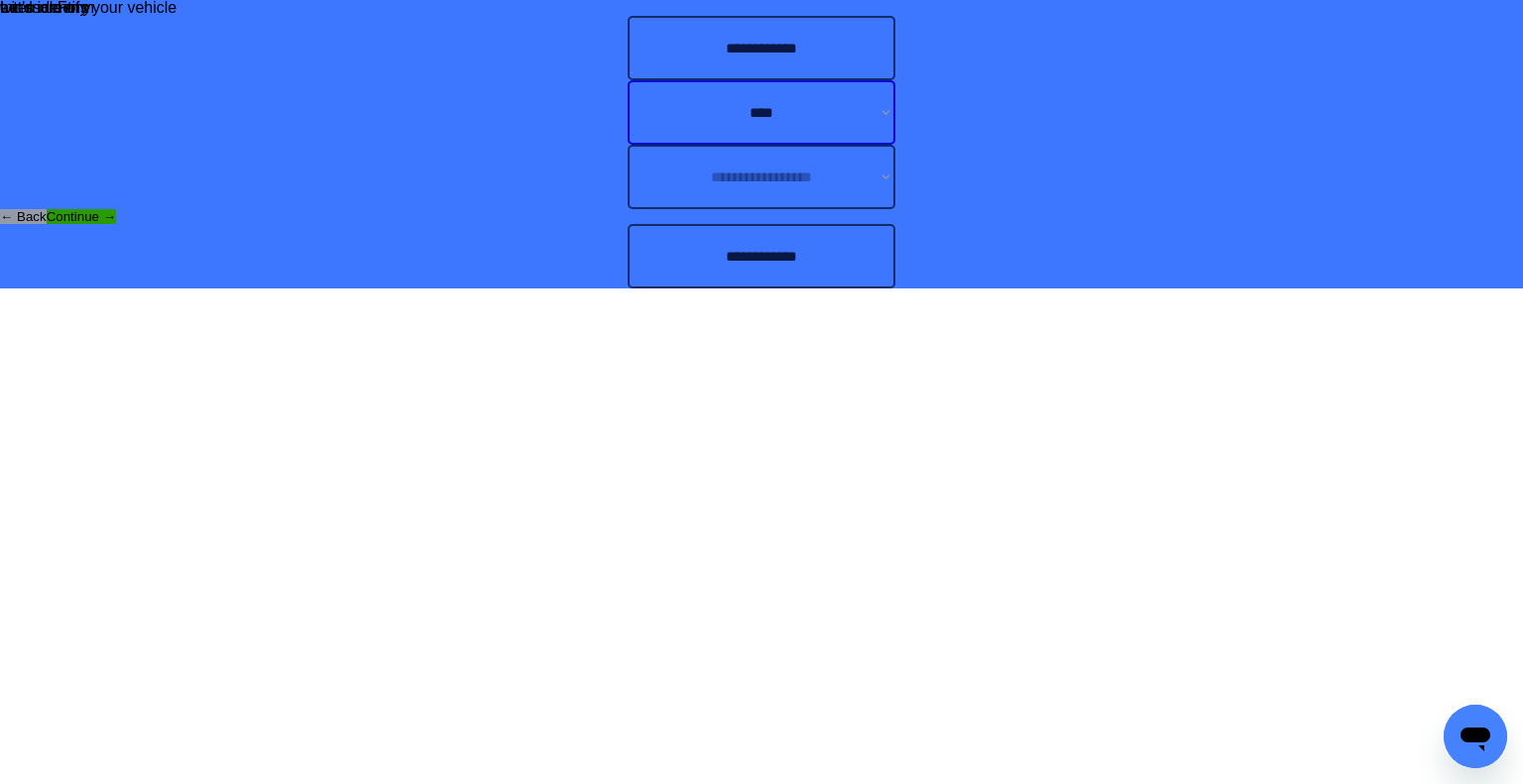 click on "**********" at bounding box center (762, 112) 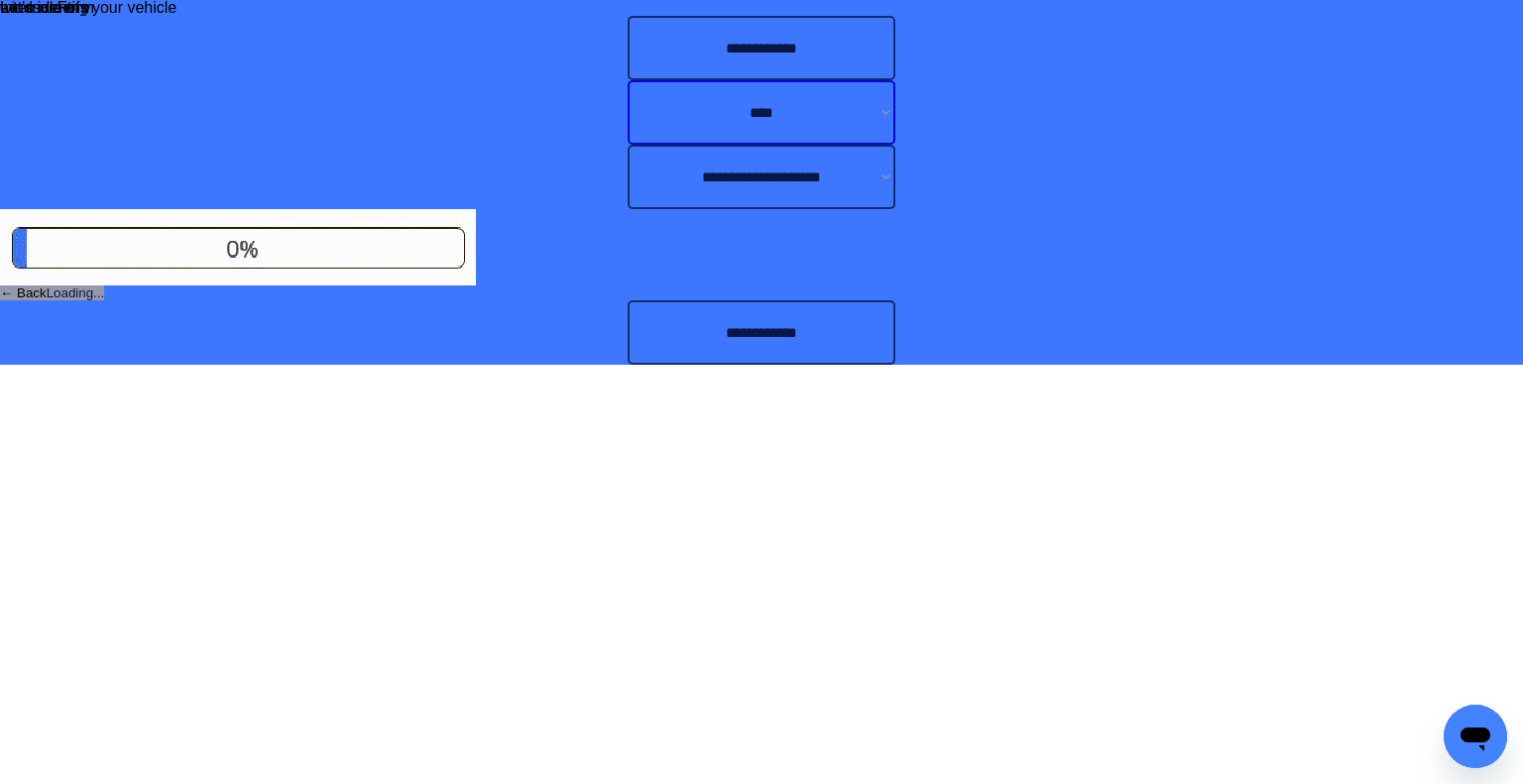 select on "******" 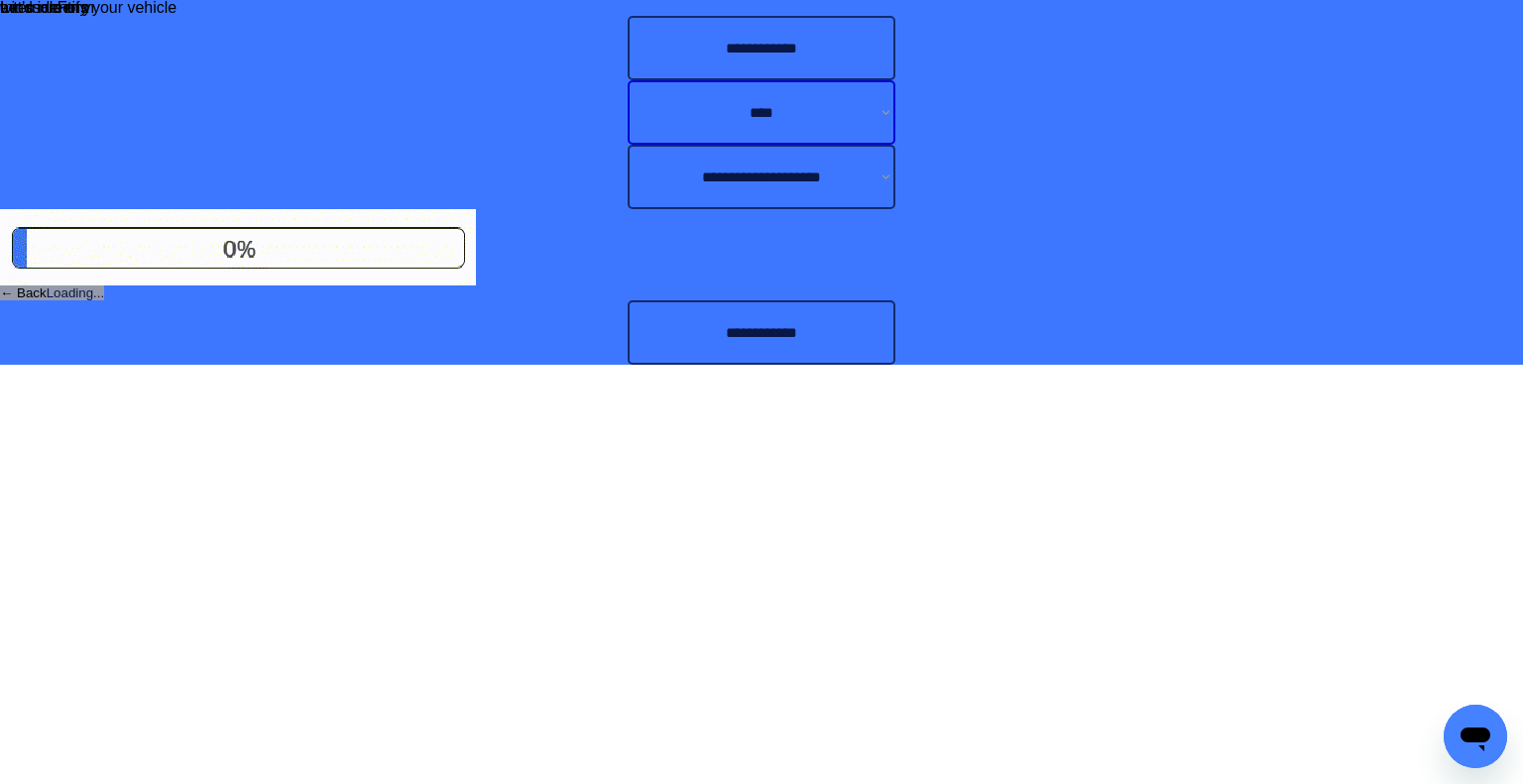 click on "**********" at bounding box center [762, 112] 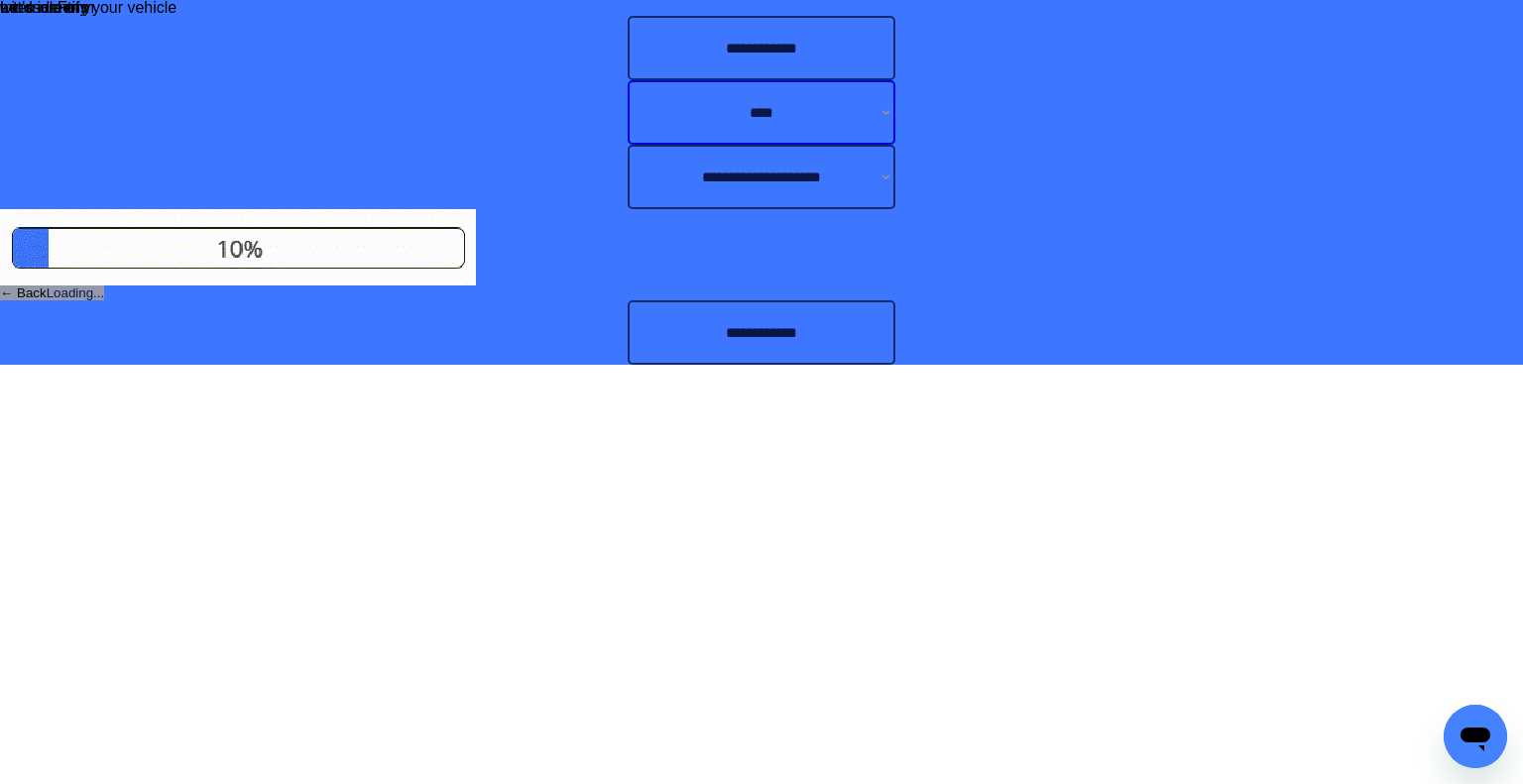 click on "**********" at bounding box center [762, 182] 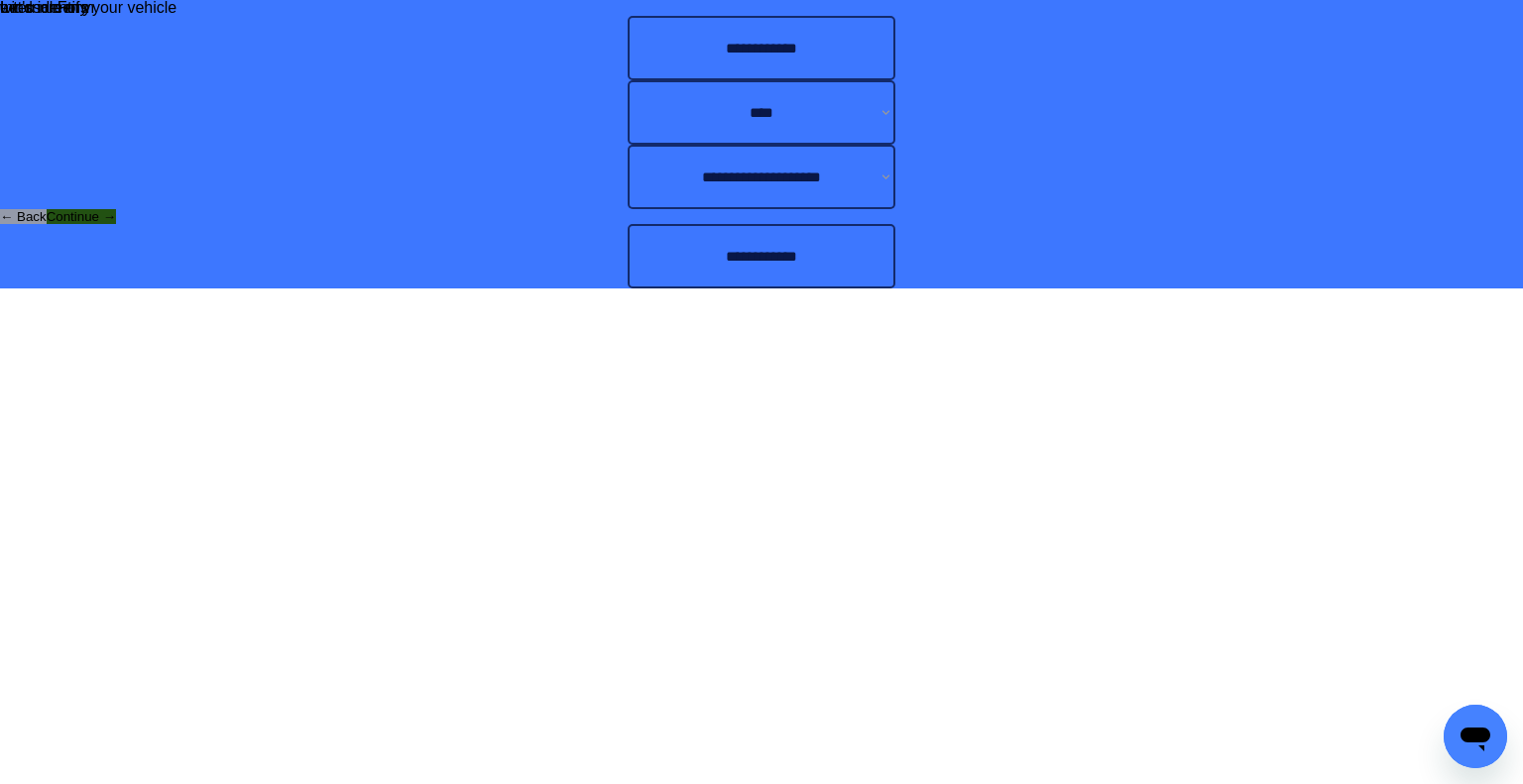 drag, startPoint x: 912, startPoint y: 526, endPoint x: 1054, endPoint y: 533, distance: 142.17243 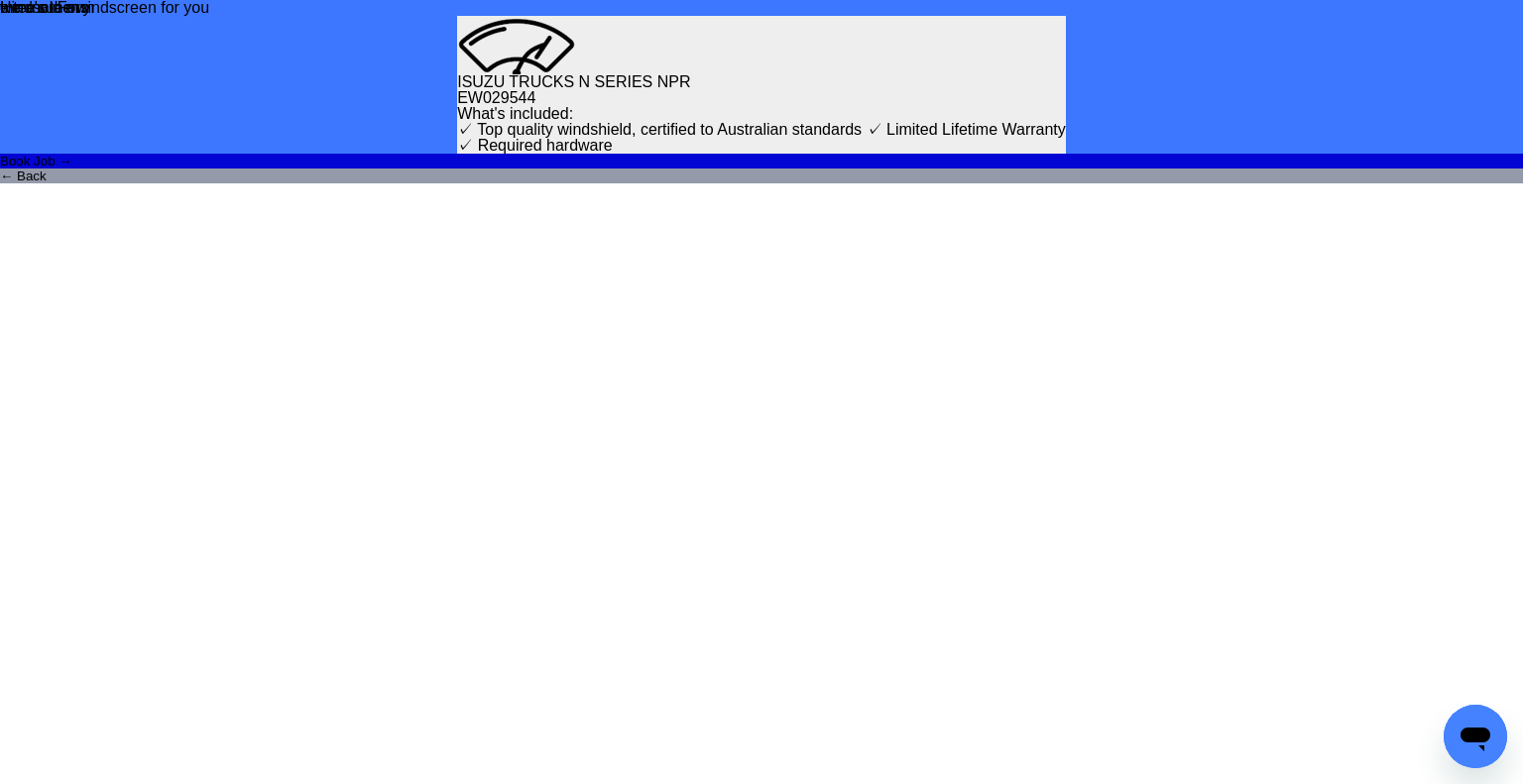 click on "EW029544" at bounding box center (762, 98) 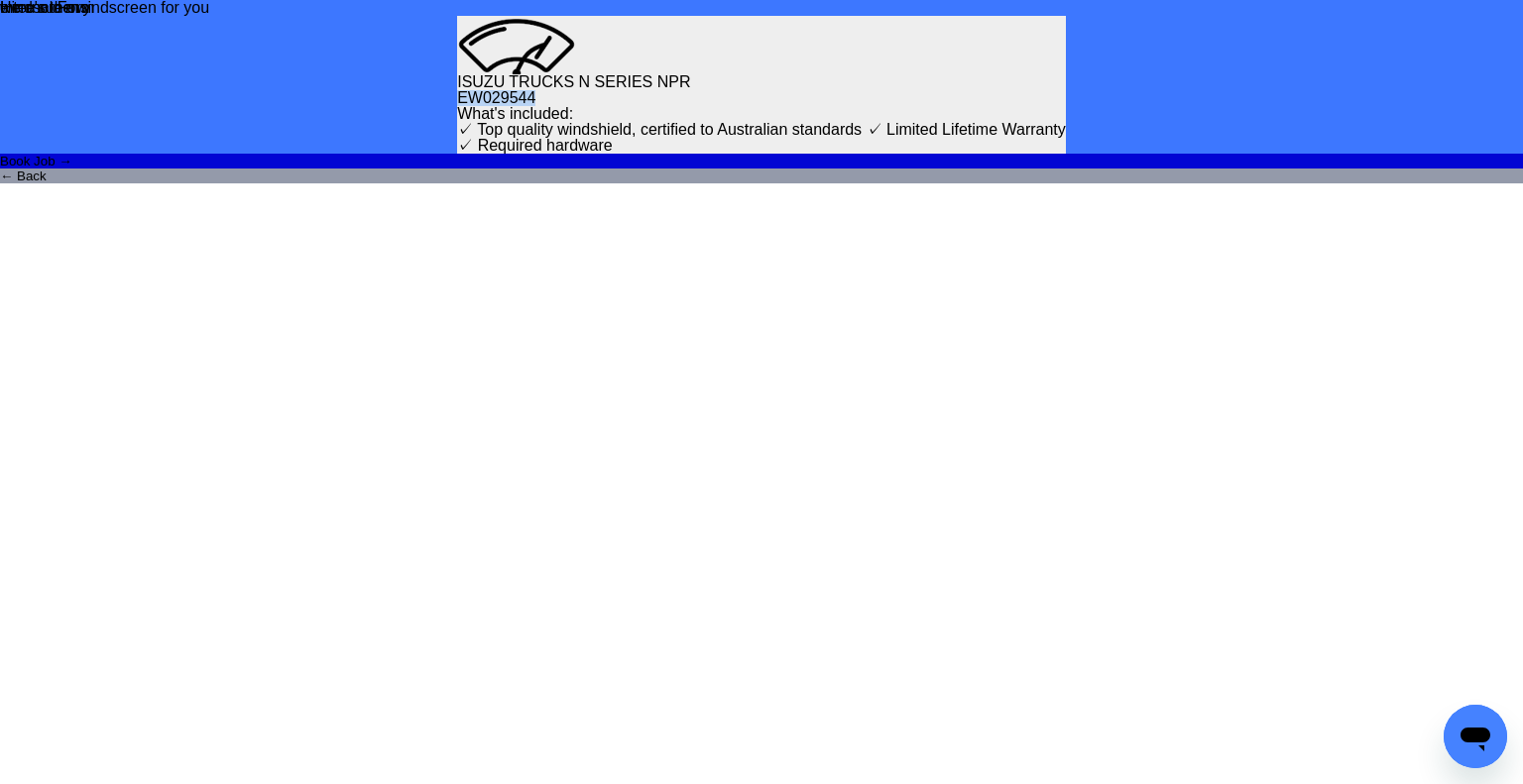 click on "EW029544" at bounding box center (762, 98) 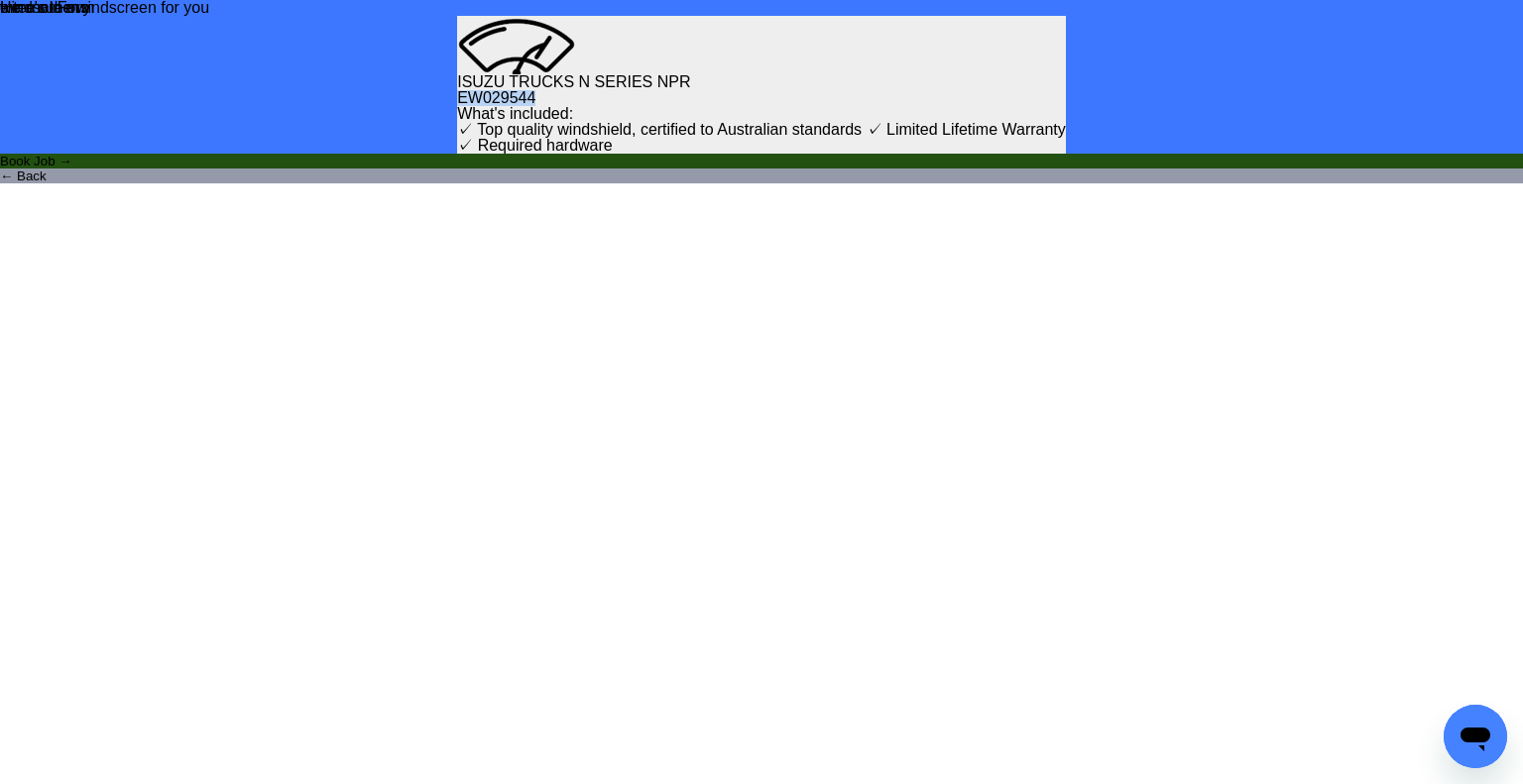 click on "Book Job    →" at bounding box center (762, 161) 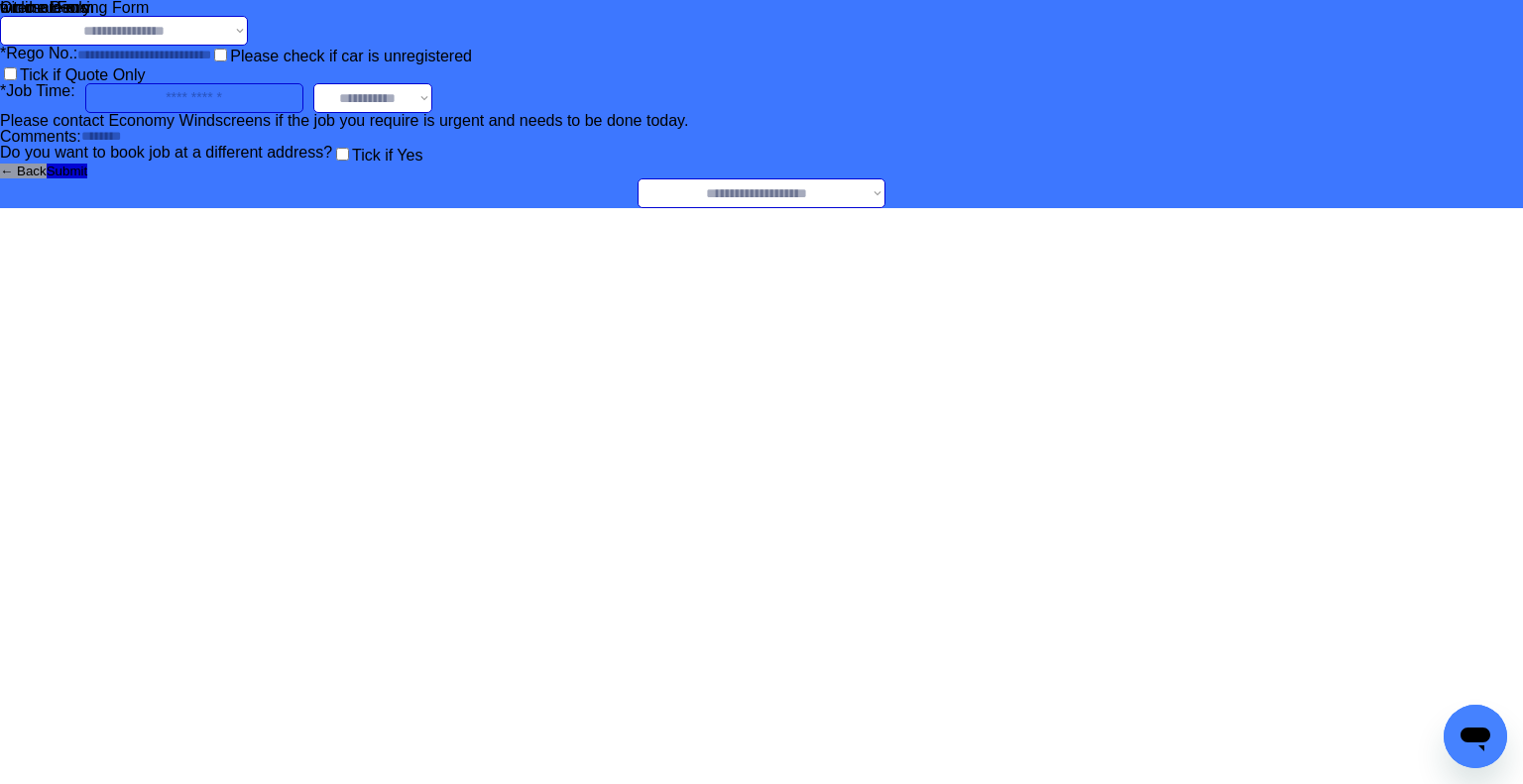 click on "**********" at bounding box center (124, 31) 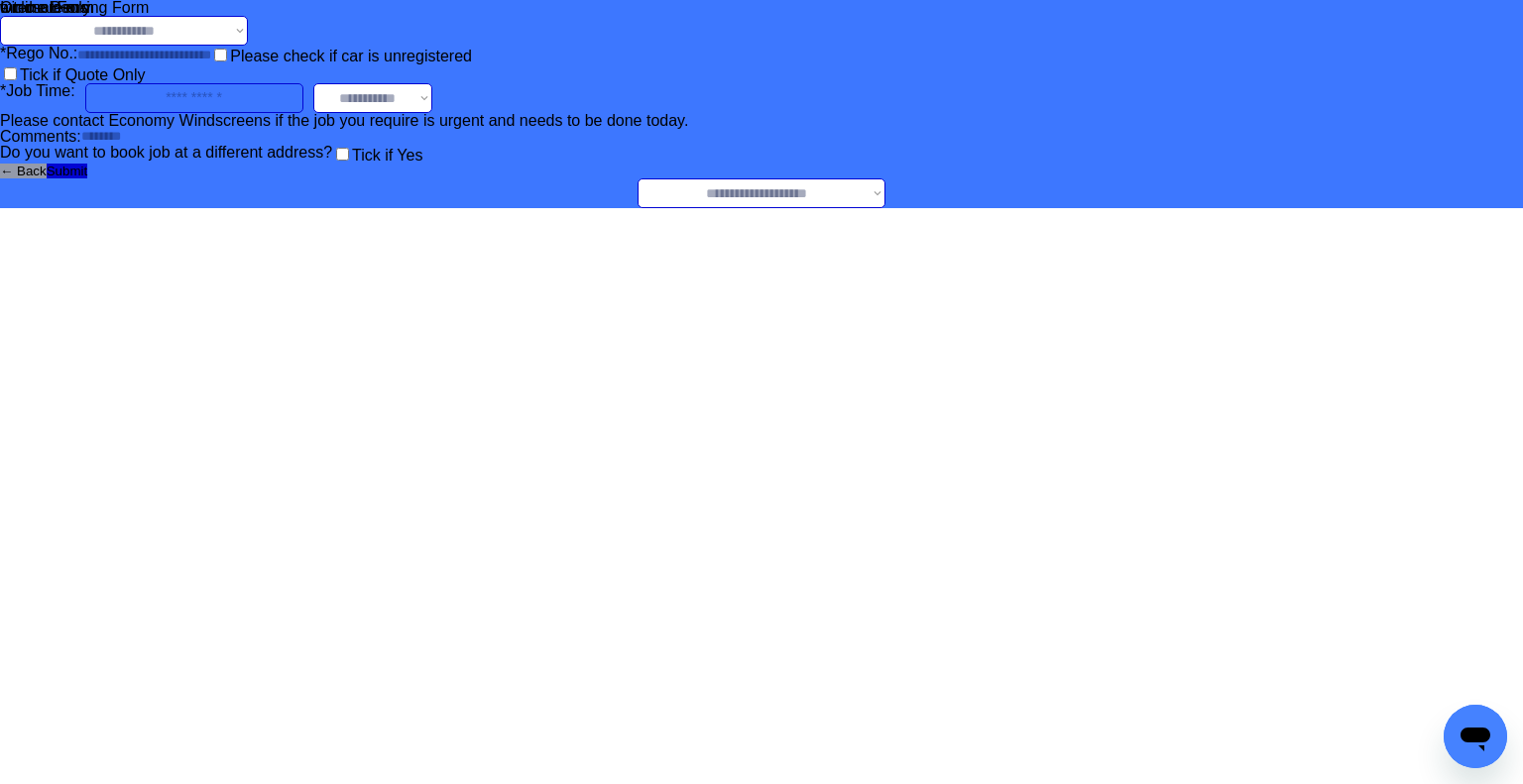 click on "**********" at bounding box center [124, 31] 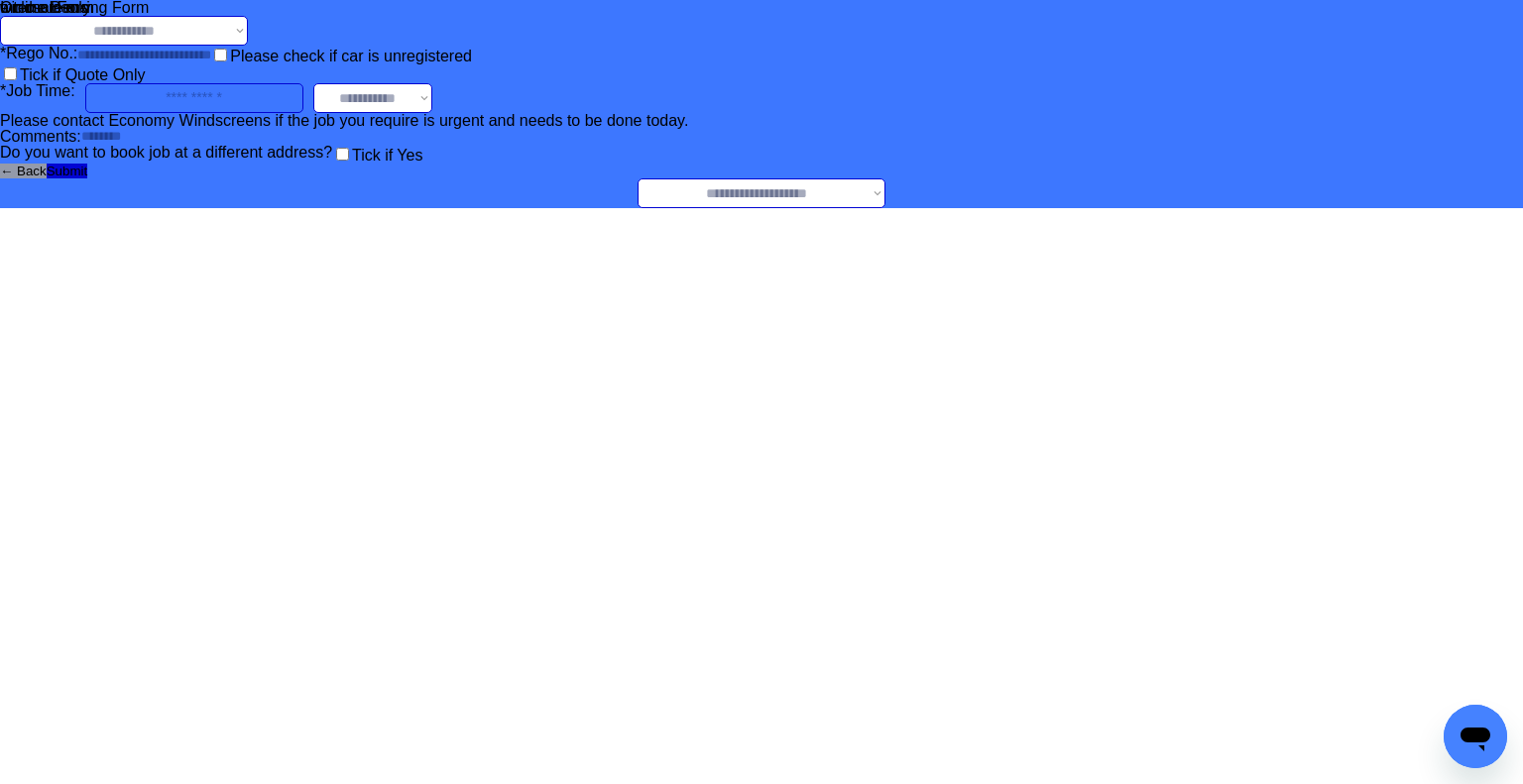 click on "**********" at bounding box center (762, 193) 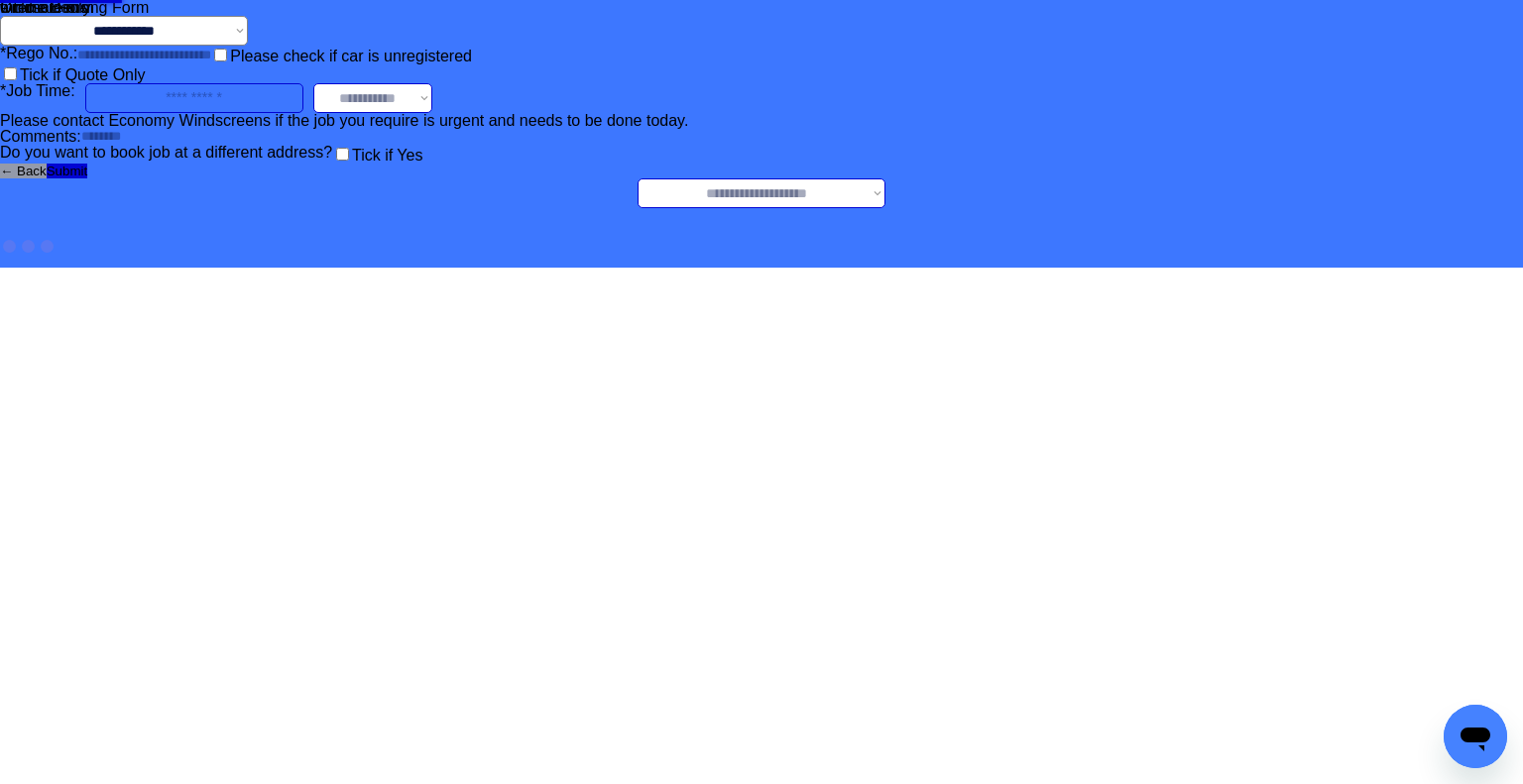 select on "********" 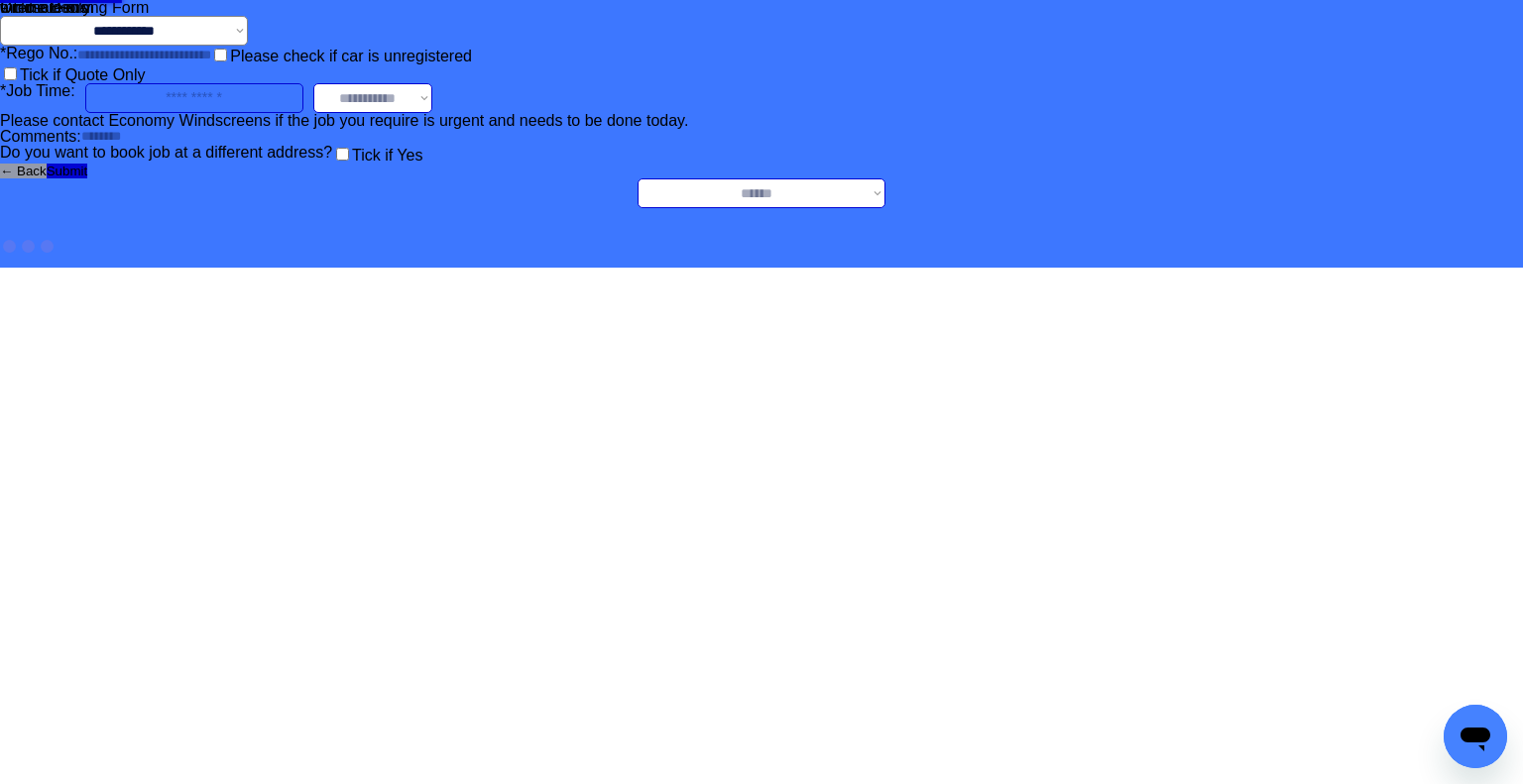 click on "**********" at bounding box center (762, 193) 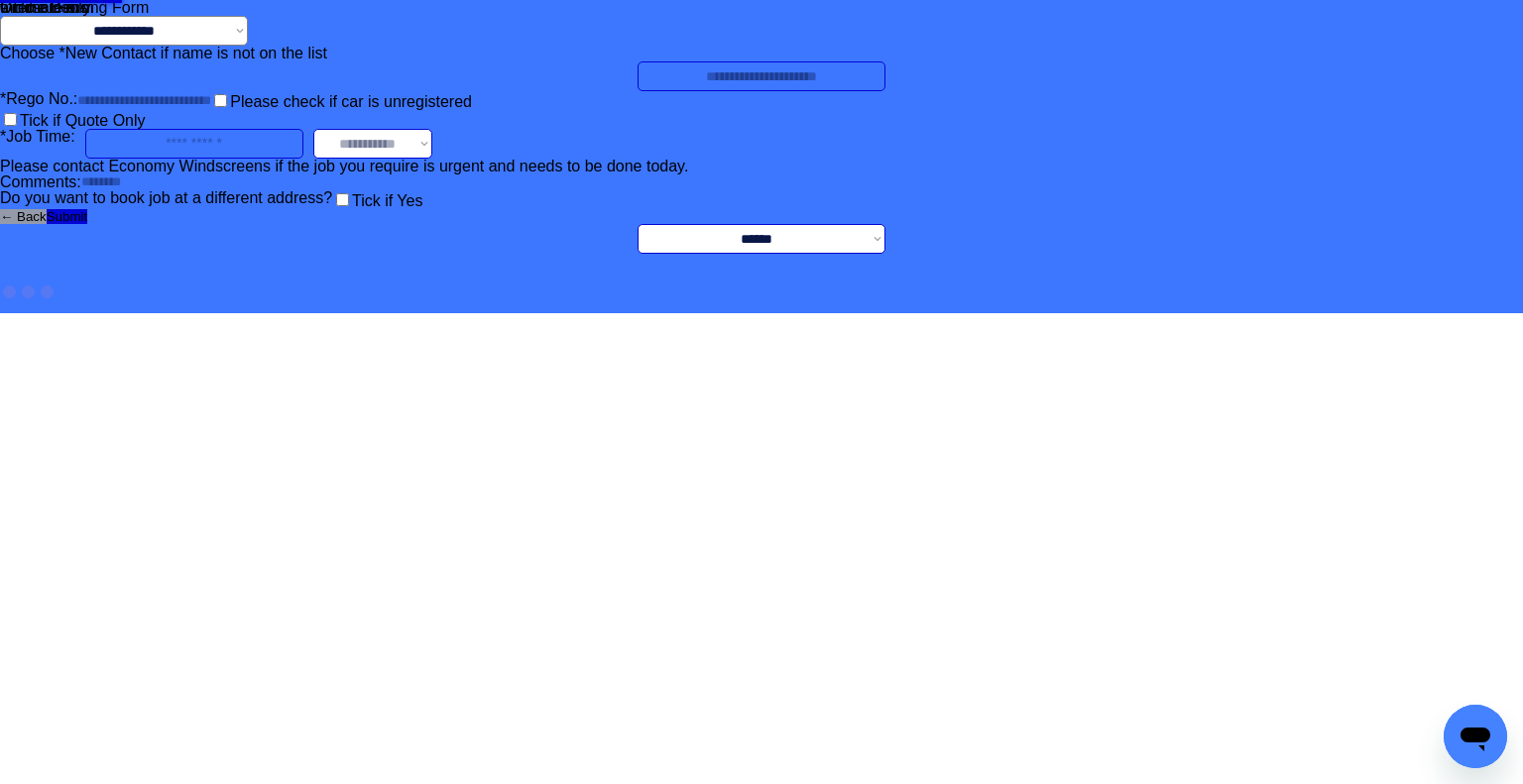 click at bounding box center [762, 76] 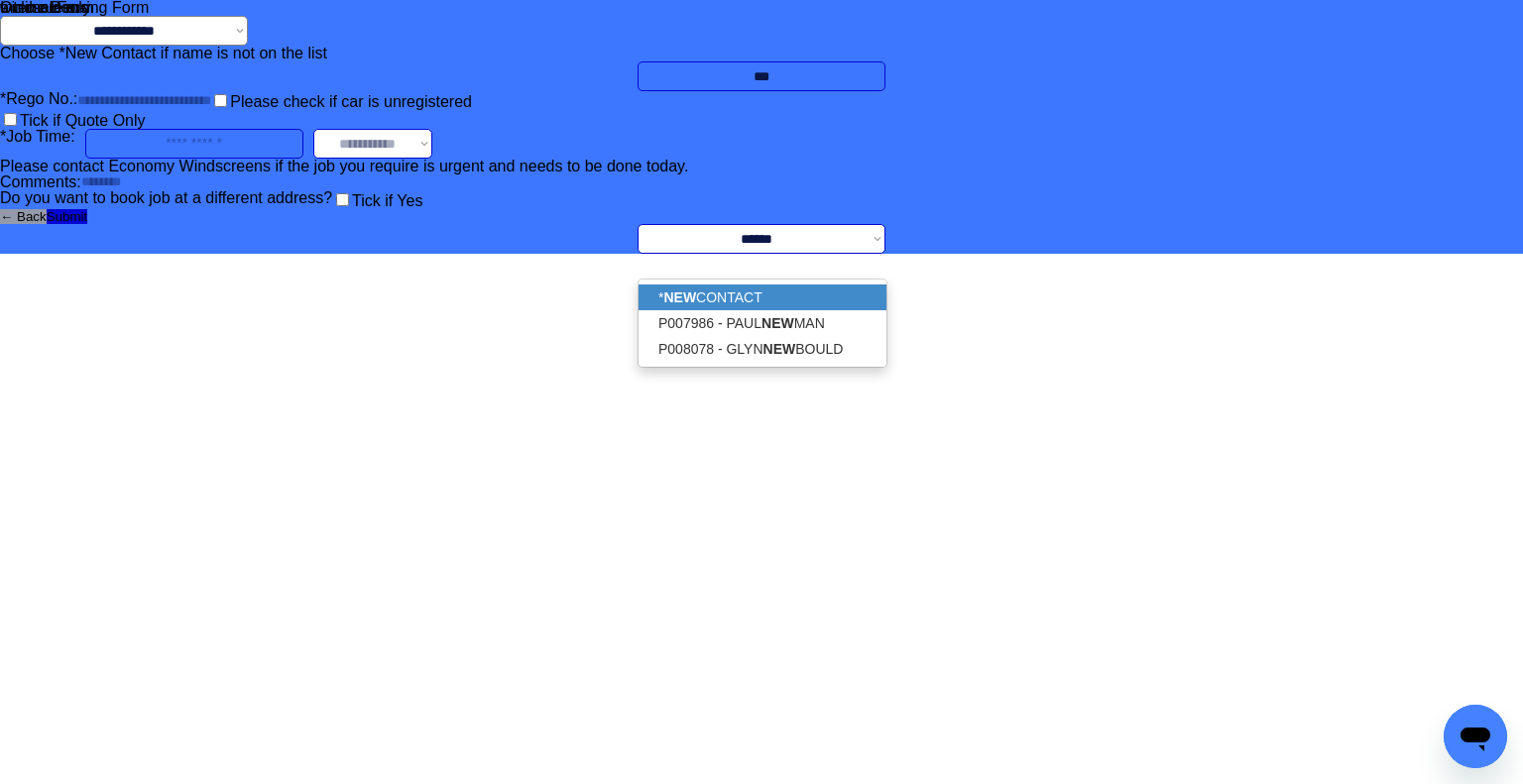 click on "* NEW  CONTACT" at bounding box center (762, 297) 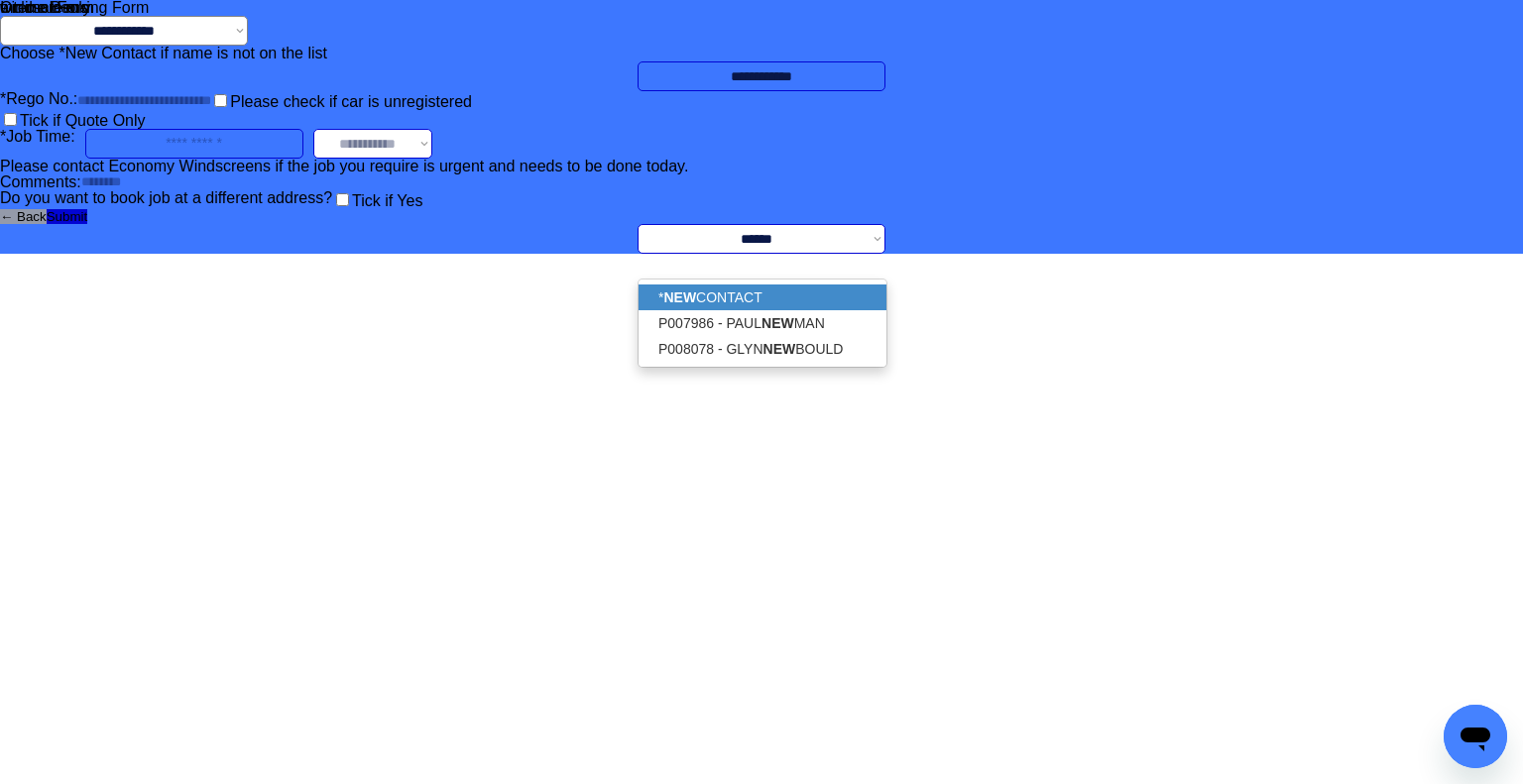 type on "**********" 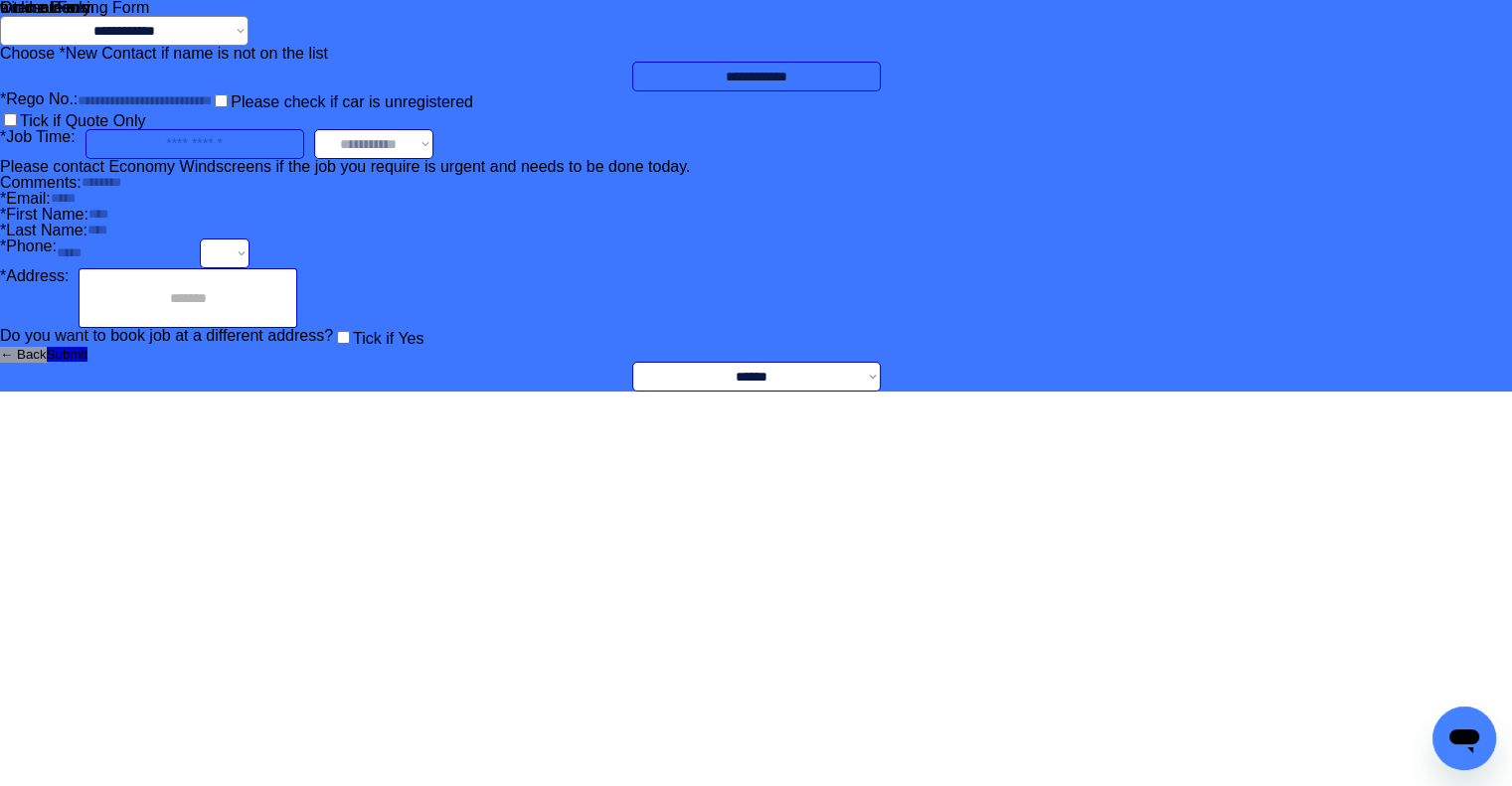 drag, startPoint x: 1038, startPoint y: 263, endPoint x: 1040, endPoint y: 208, distance: 55.0364 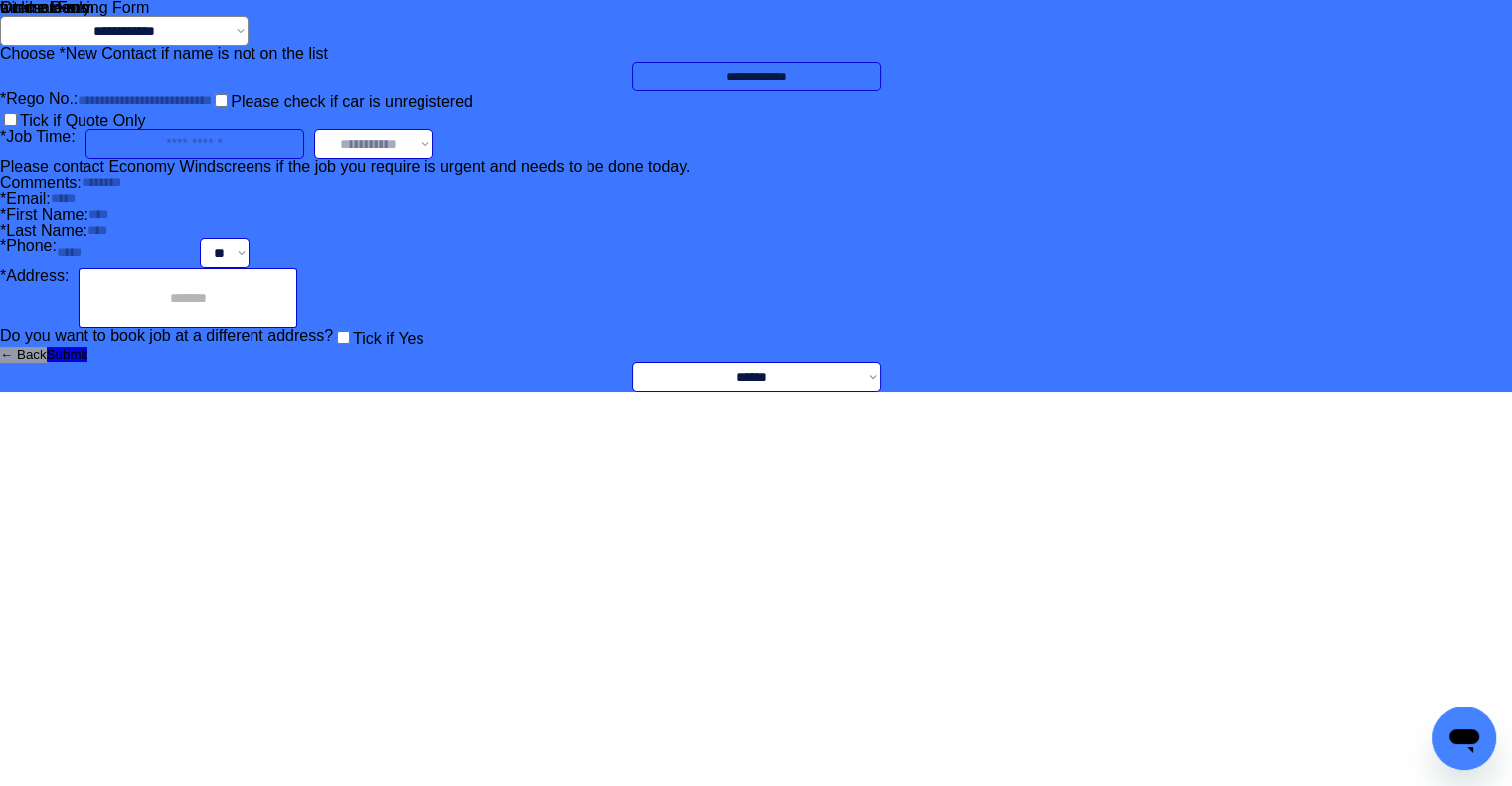 click at bounding box center (188, 298) 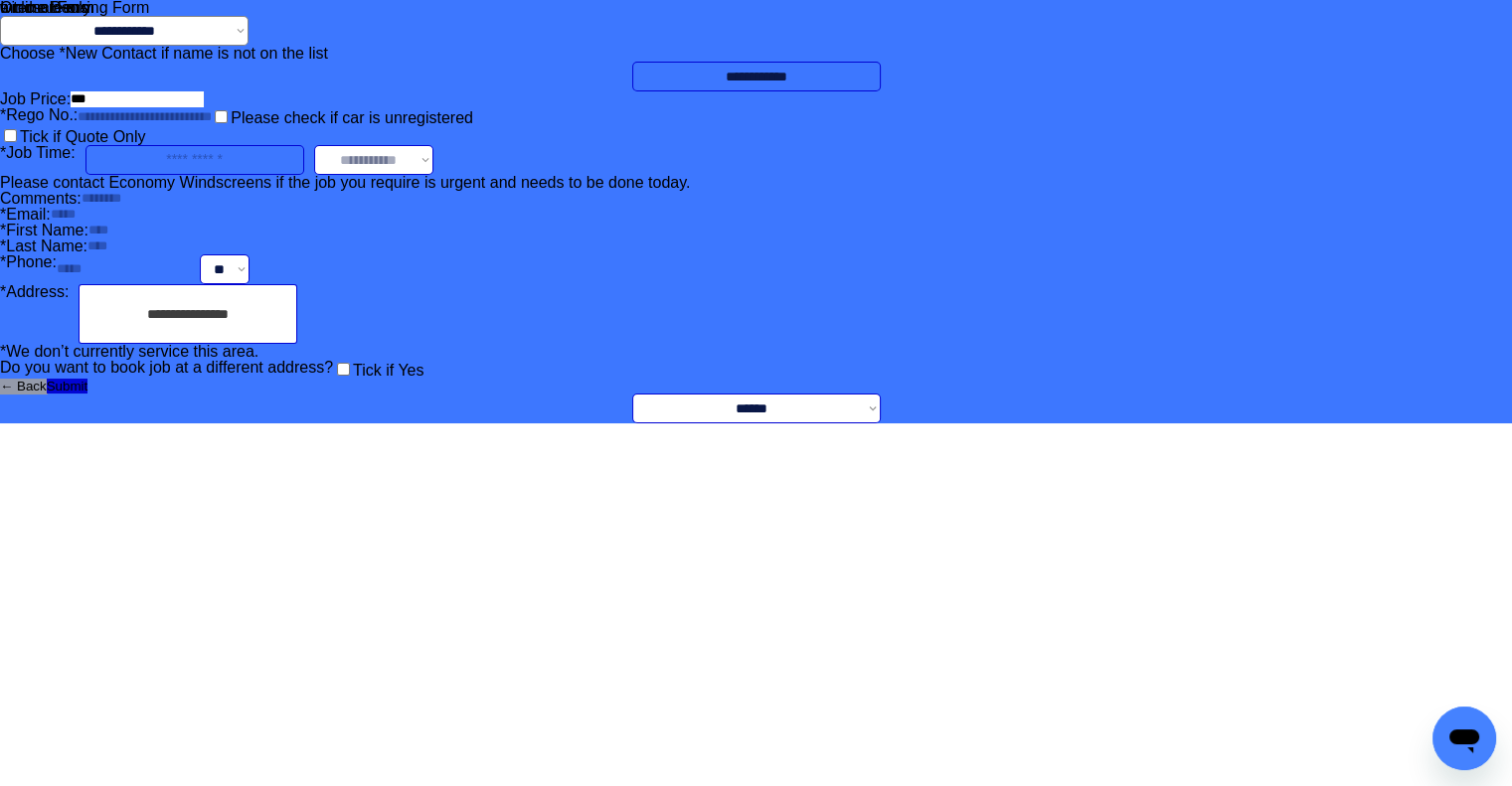 click on "**********" at bounding box center (188, 314) 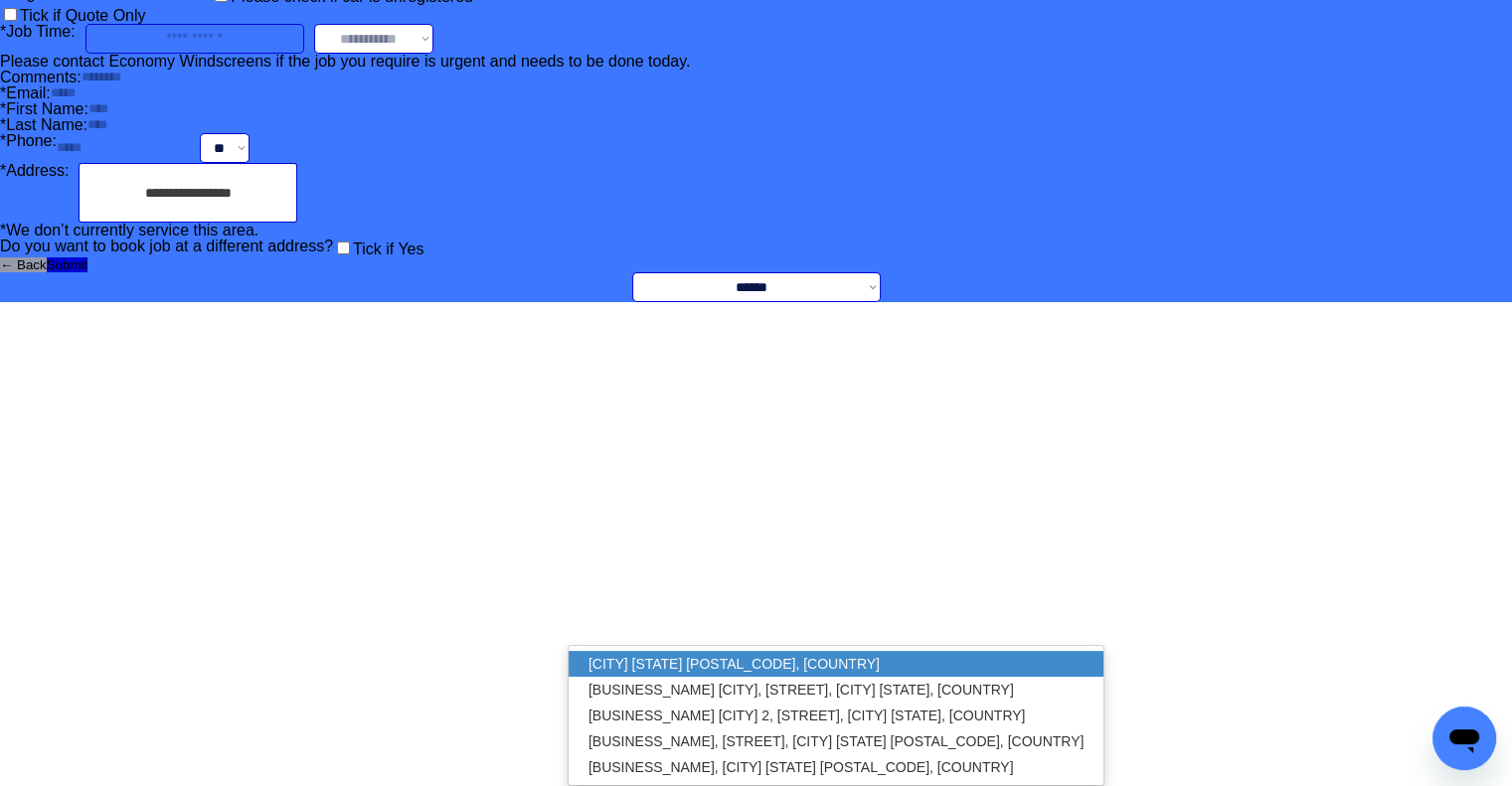 scroll, scrollTop: 152, scrollLeft: 0, axis: vertical 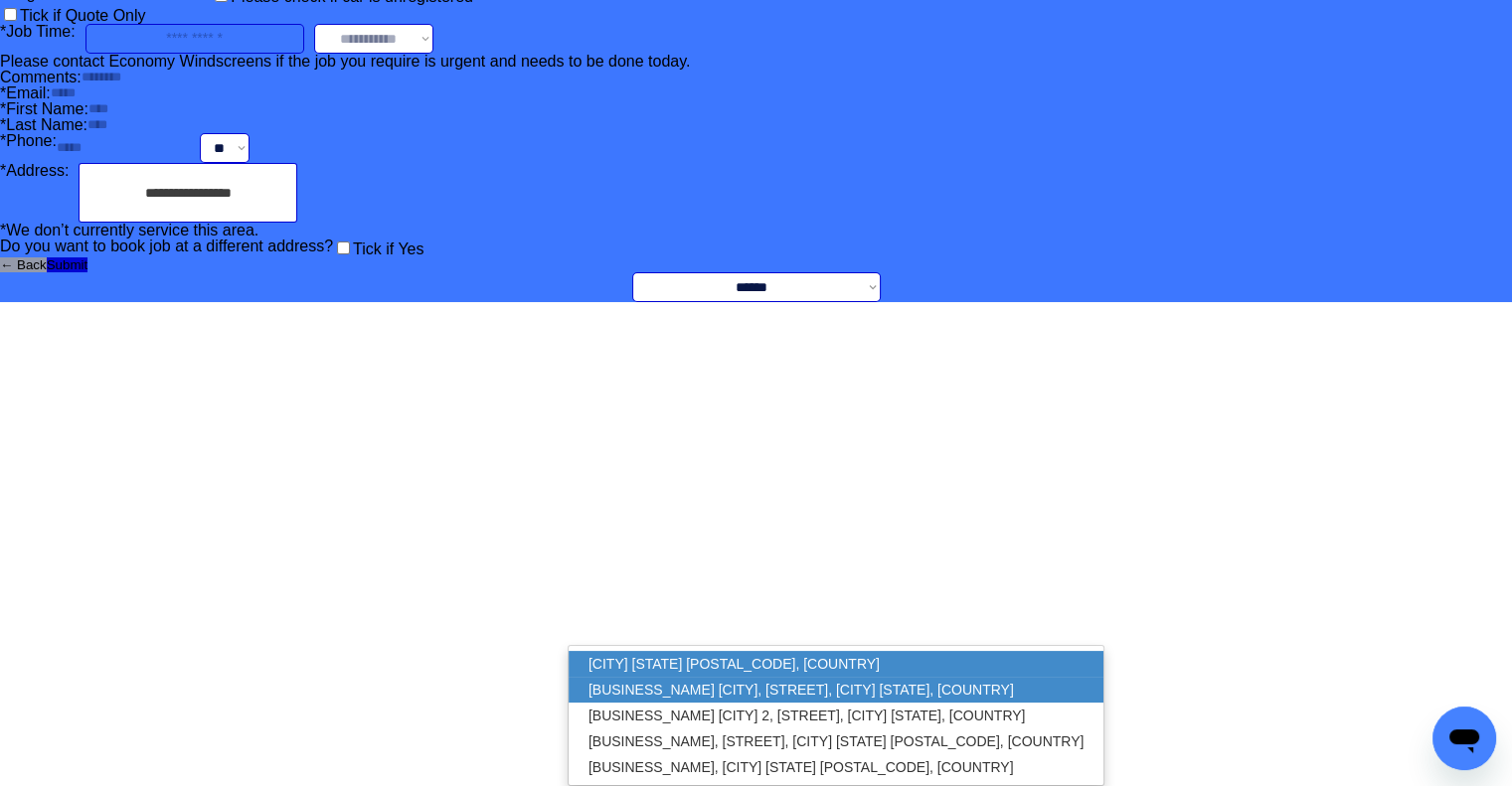 click on "[CITY] [STATE] [POSTAL_CODE], [COUNTRY]" at bounding box center [836, 664] 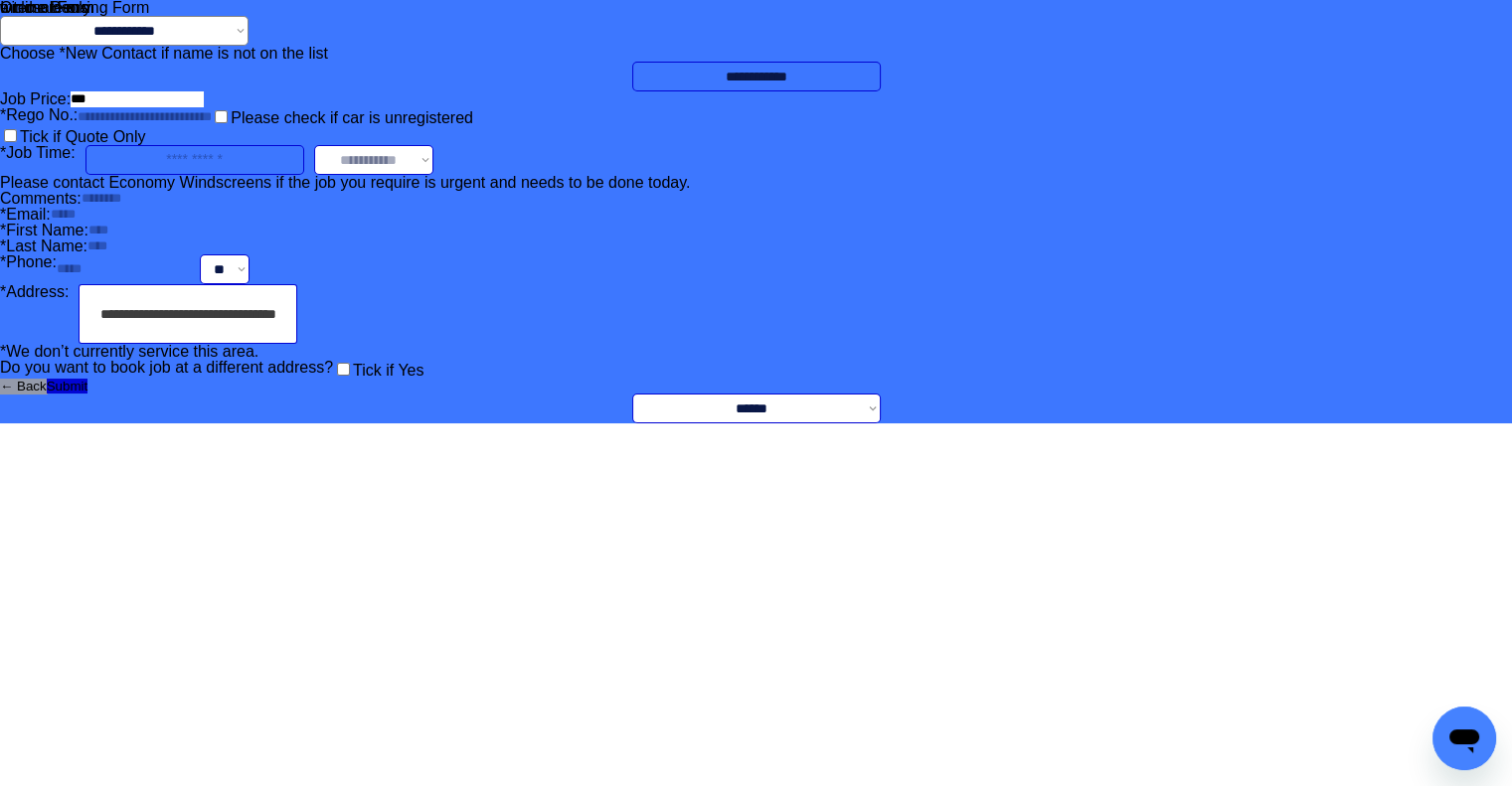 type on "**********" 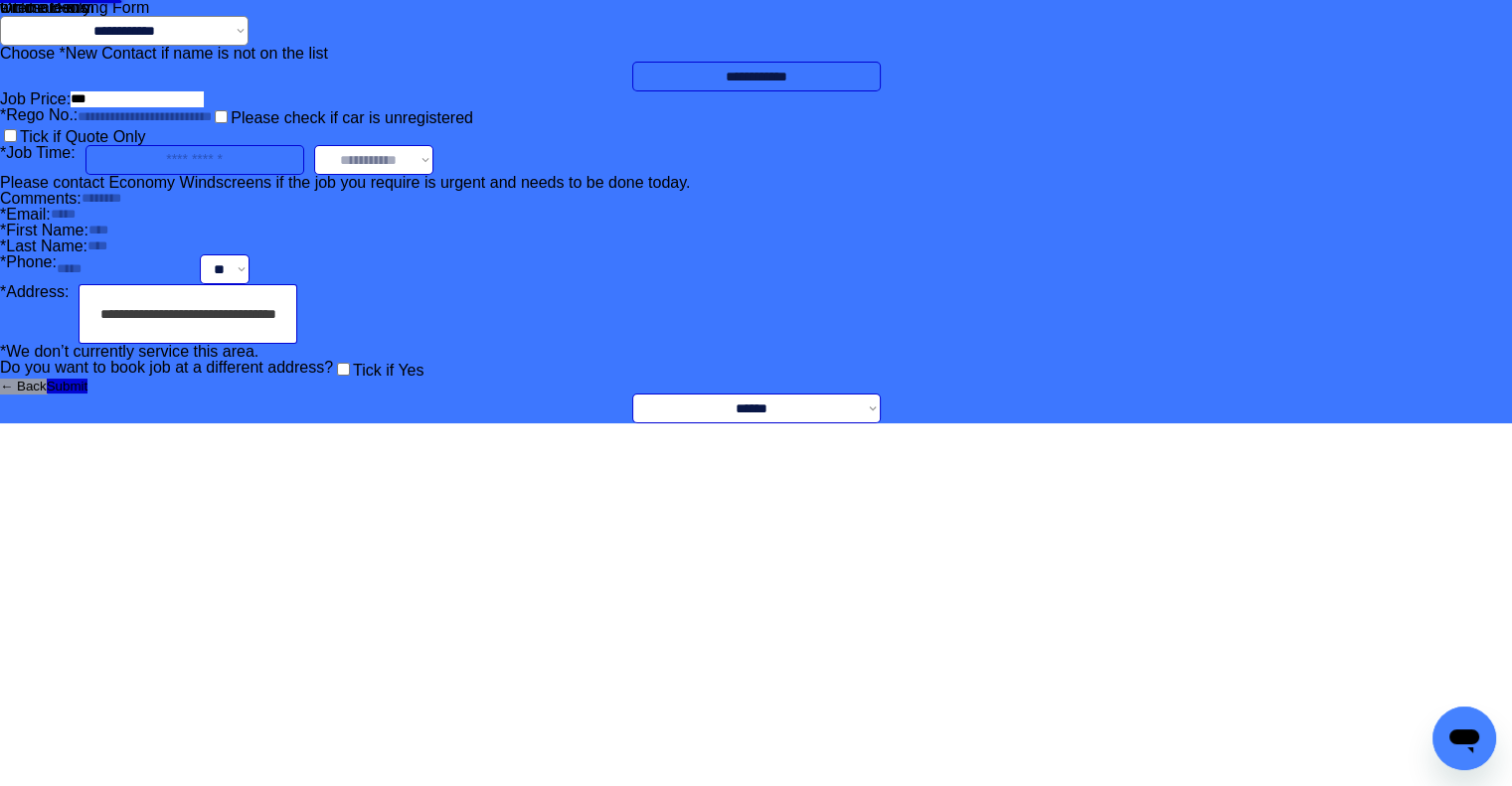 click on "**********" at bounding box center (756, 212) 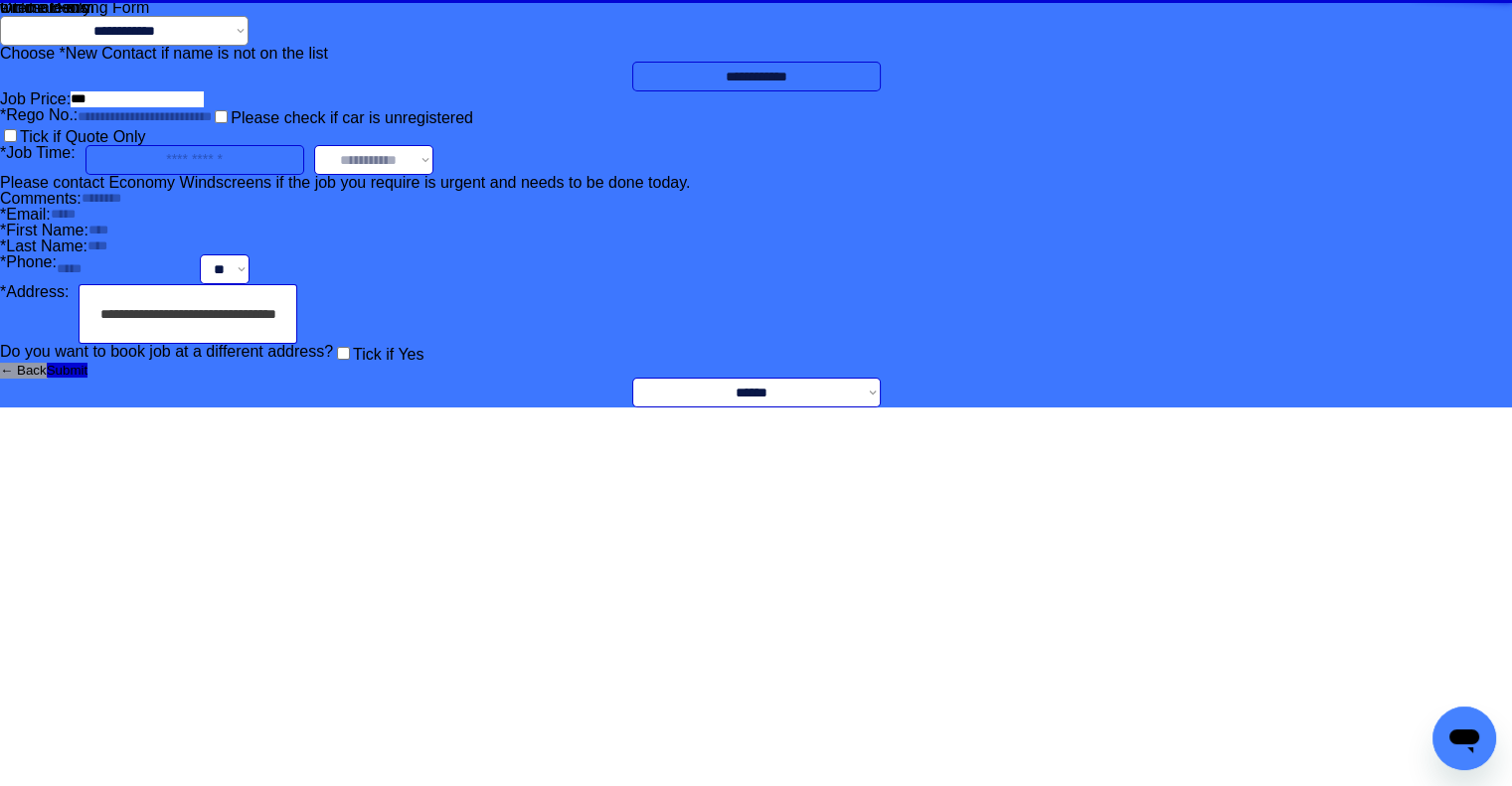 click on "**********" at bounding box center [756, 204] 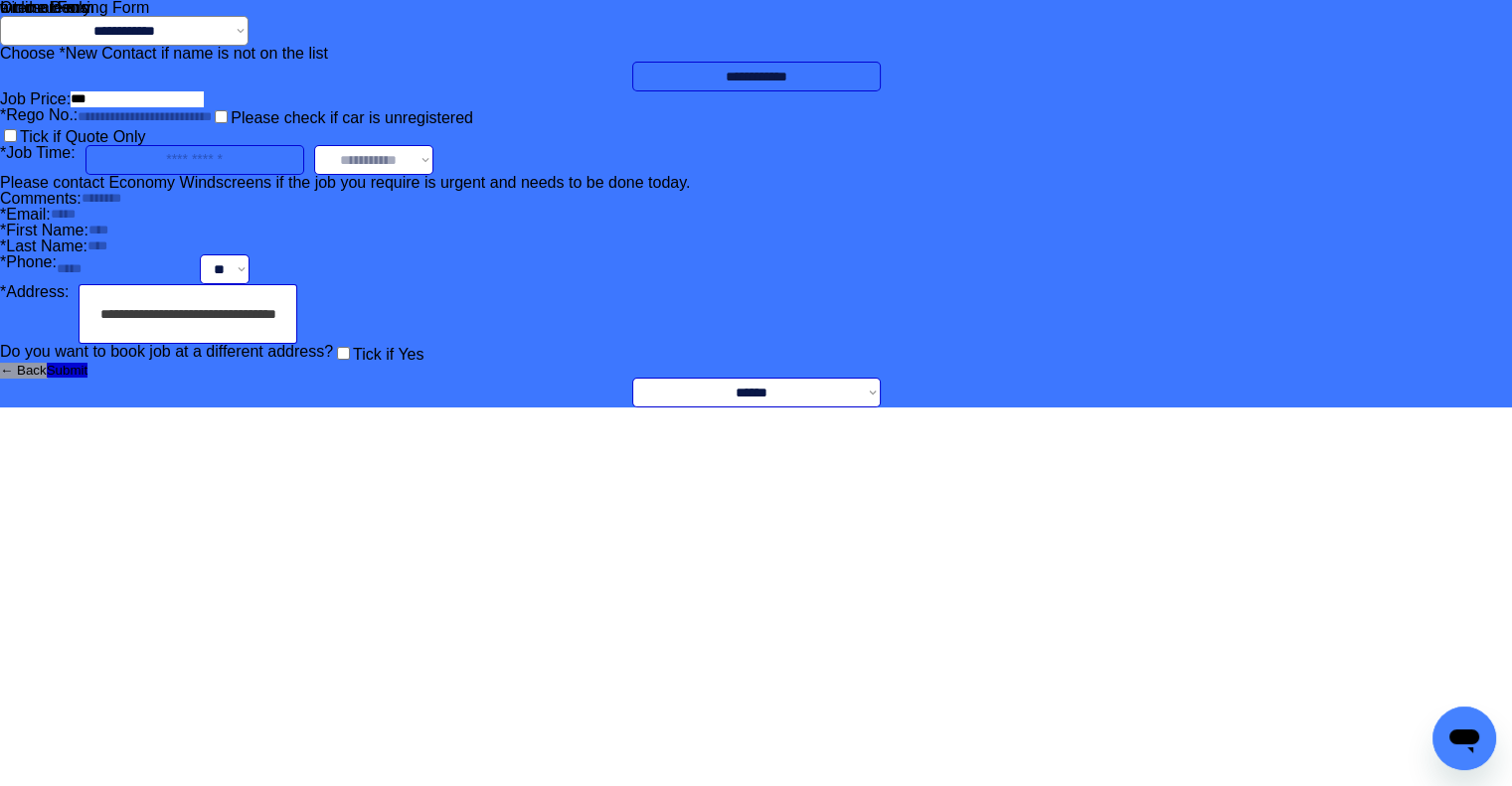click on "**********" at bounding box center (756, 204) 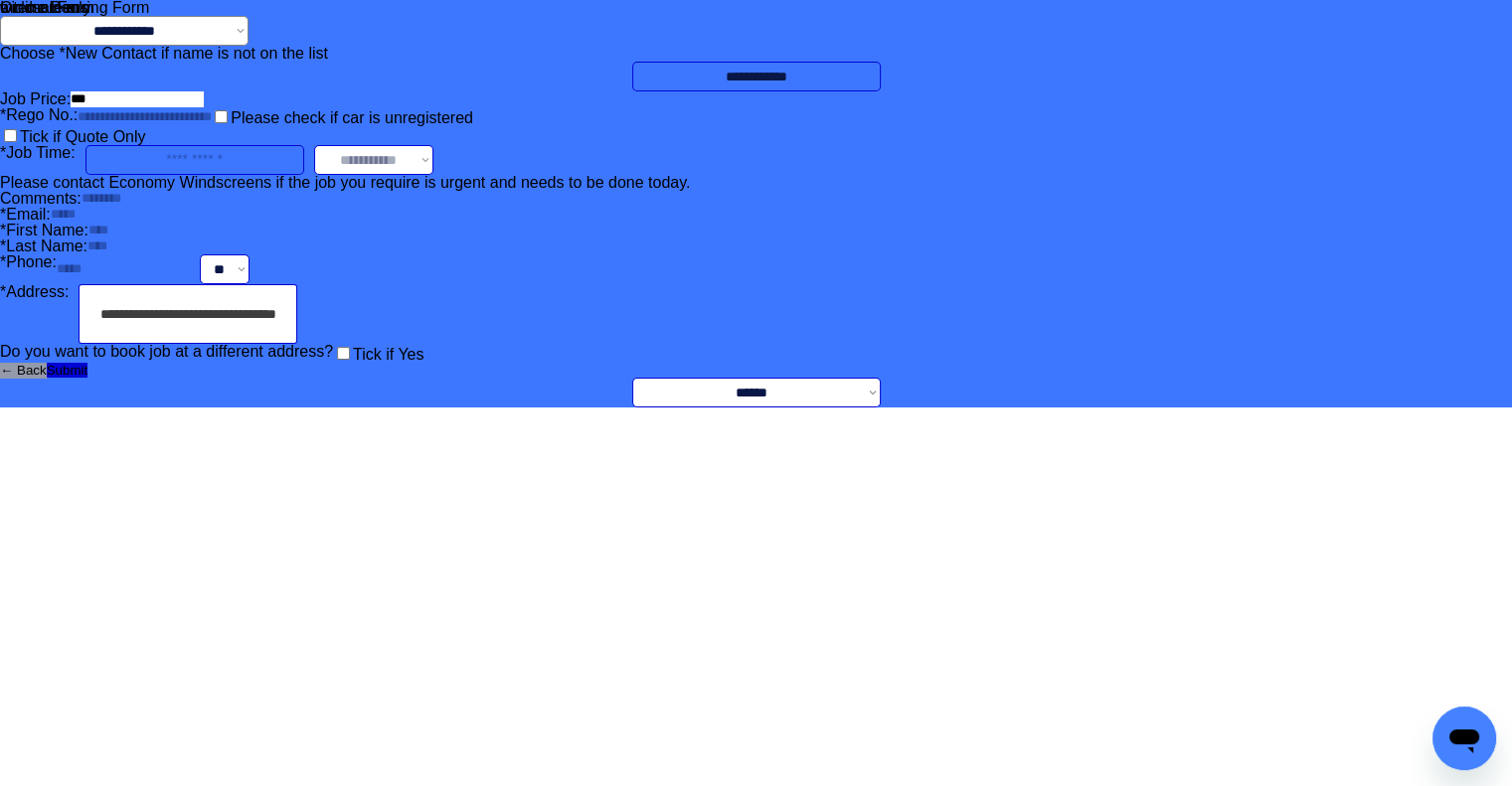 click on "**********" at bounding box center [756, 204] 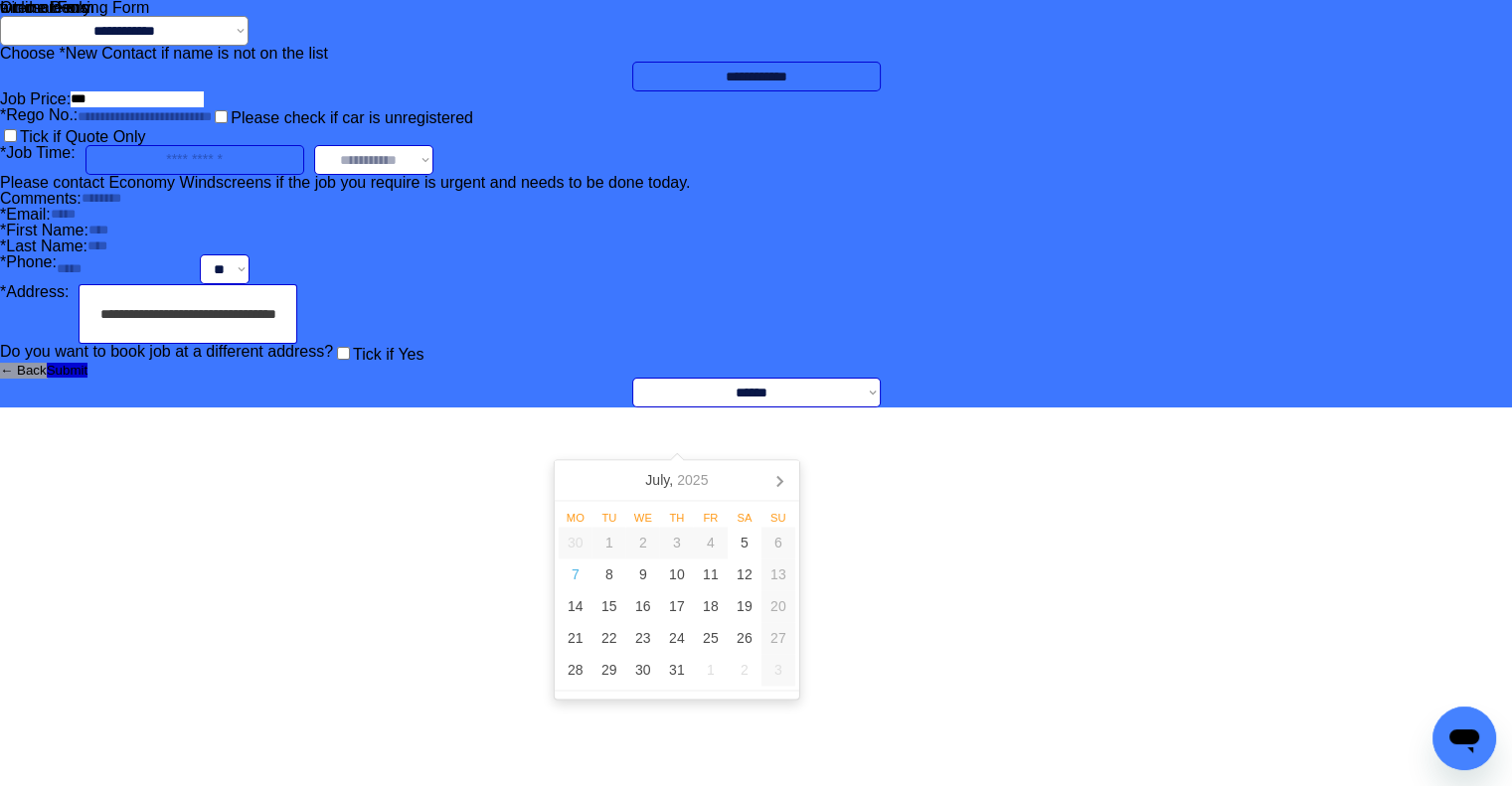 click at bounding box center [195, 160] 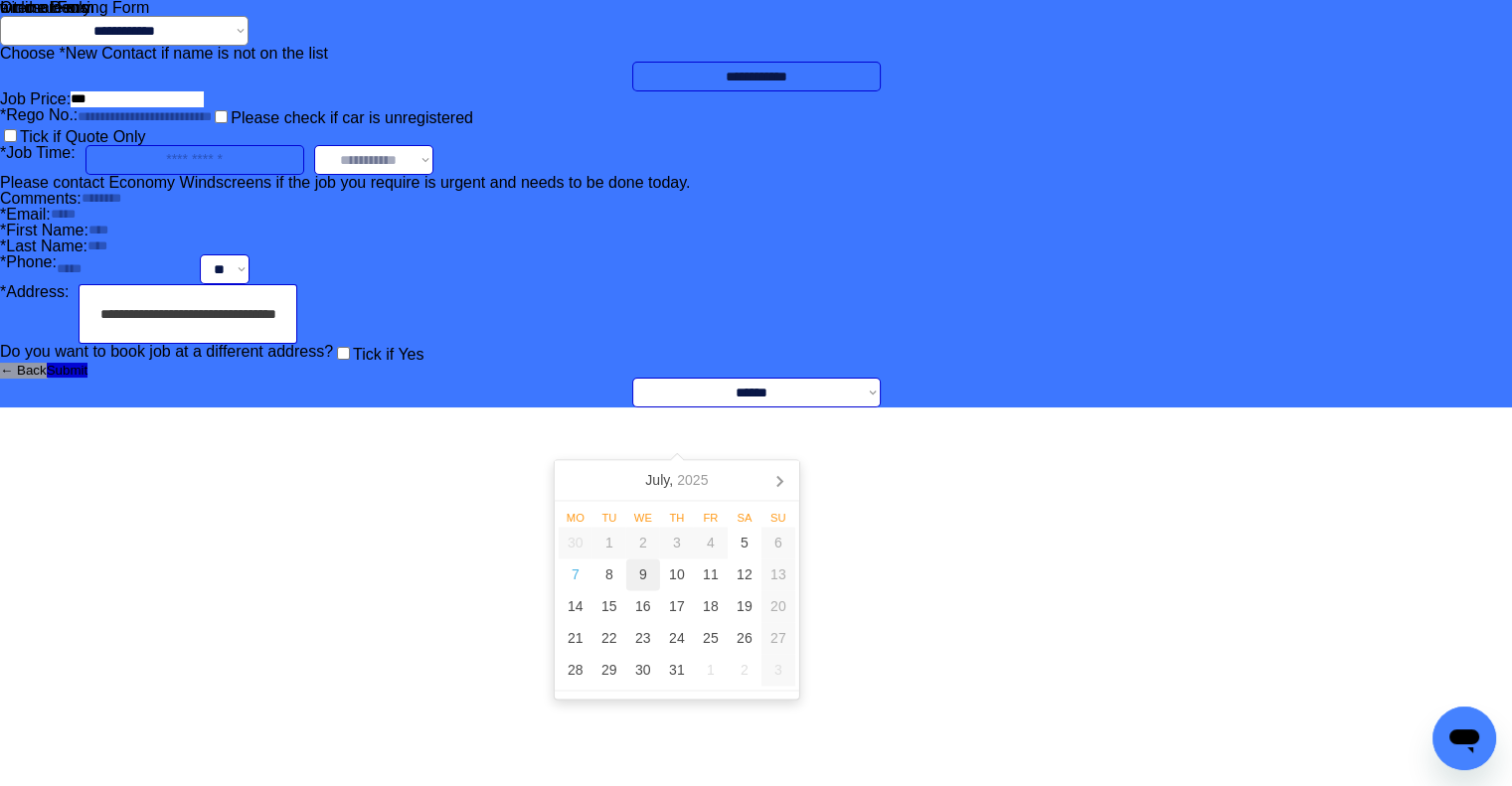 click on "9" at bounding box center (643, 575) 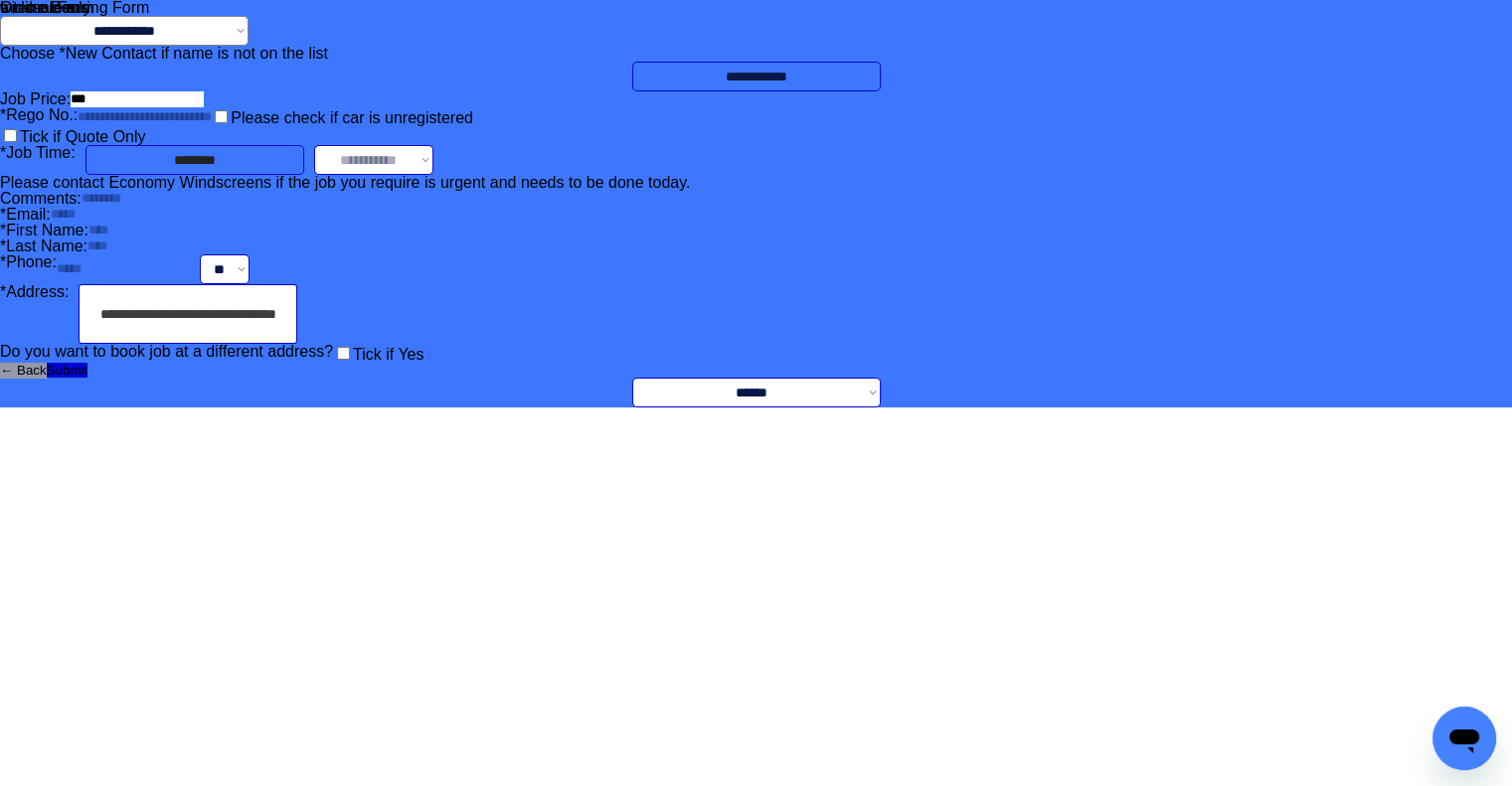 drag, startPoint x: 975, startPoint y: 426, endPoint x: 978, endPoint y: 445, distance: 19.235384 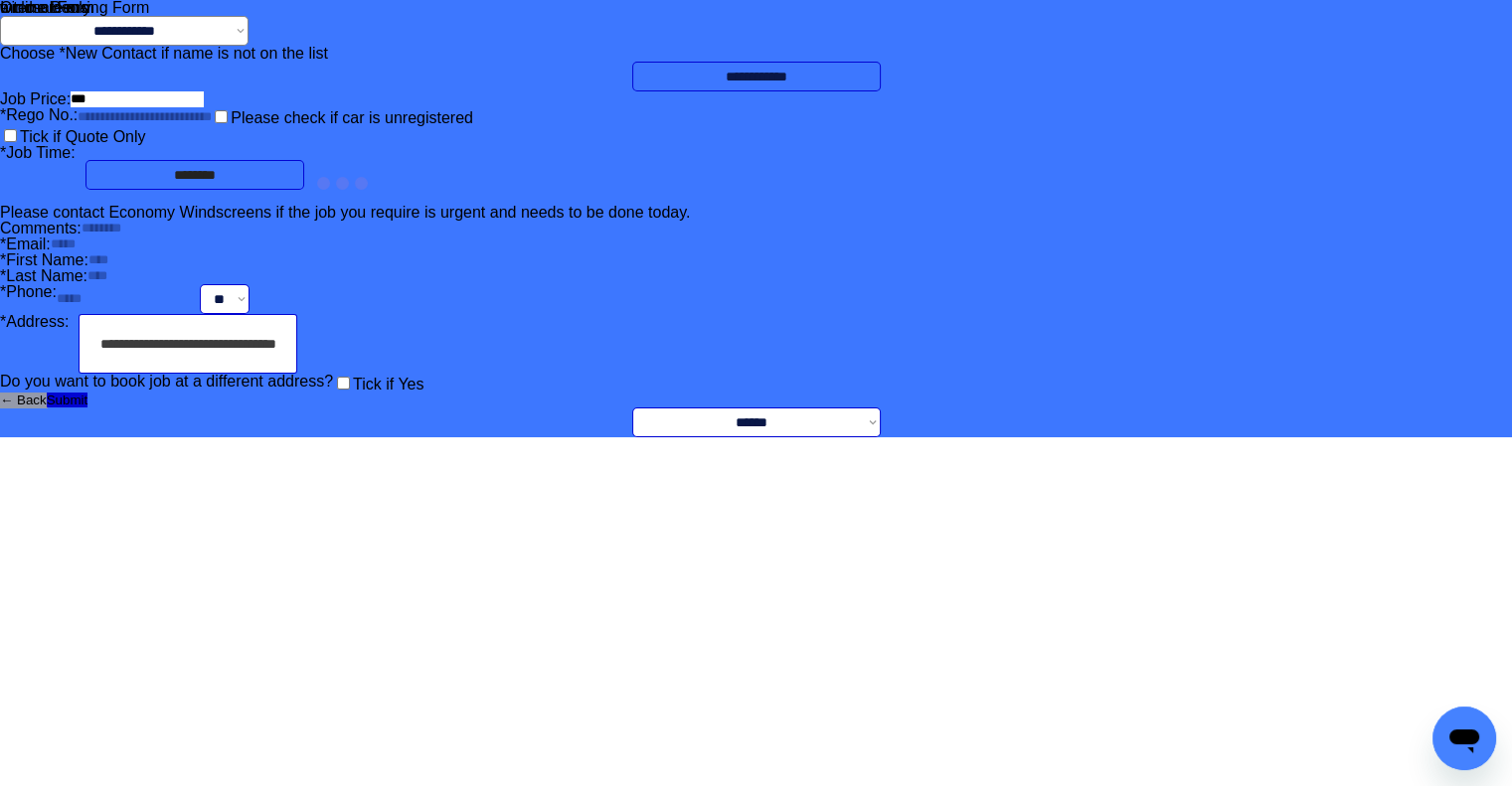 click on "**********" at bounding box center [756, 219] 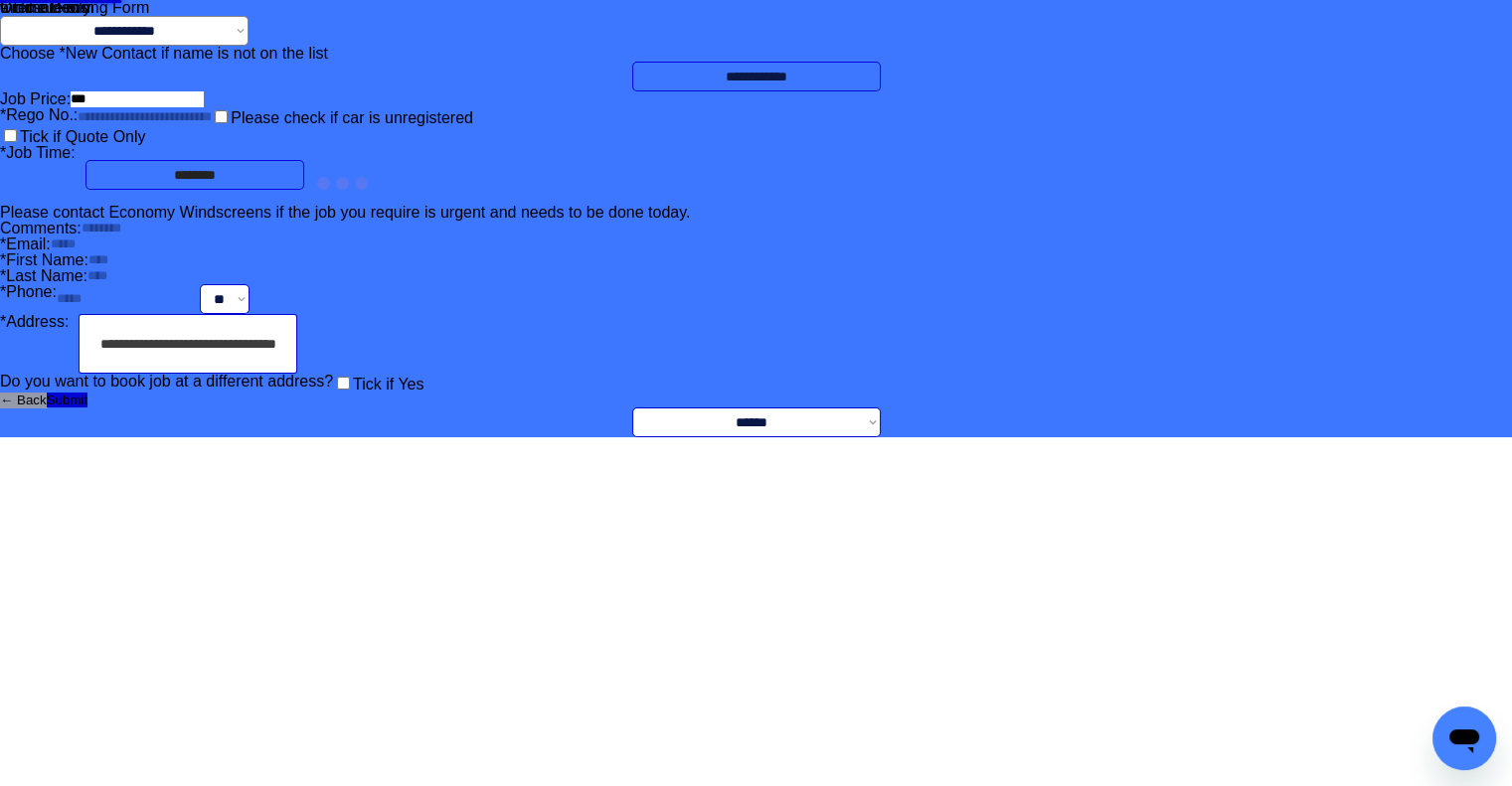 click on "**********" at bounding box center [756, 219] 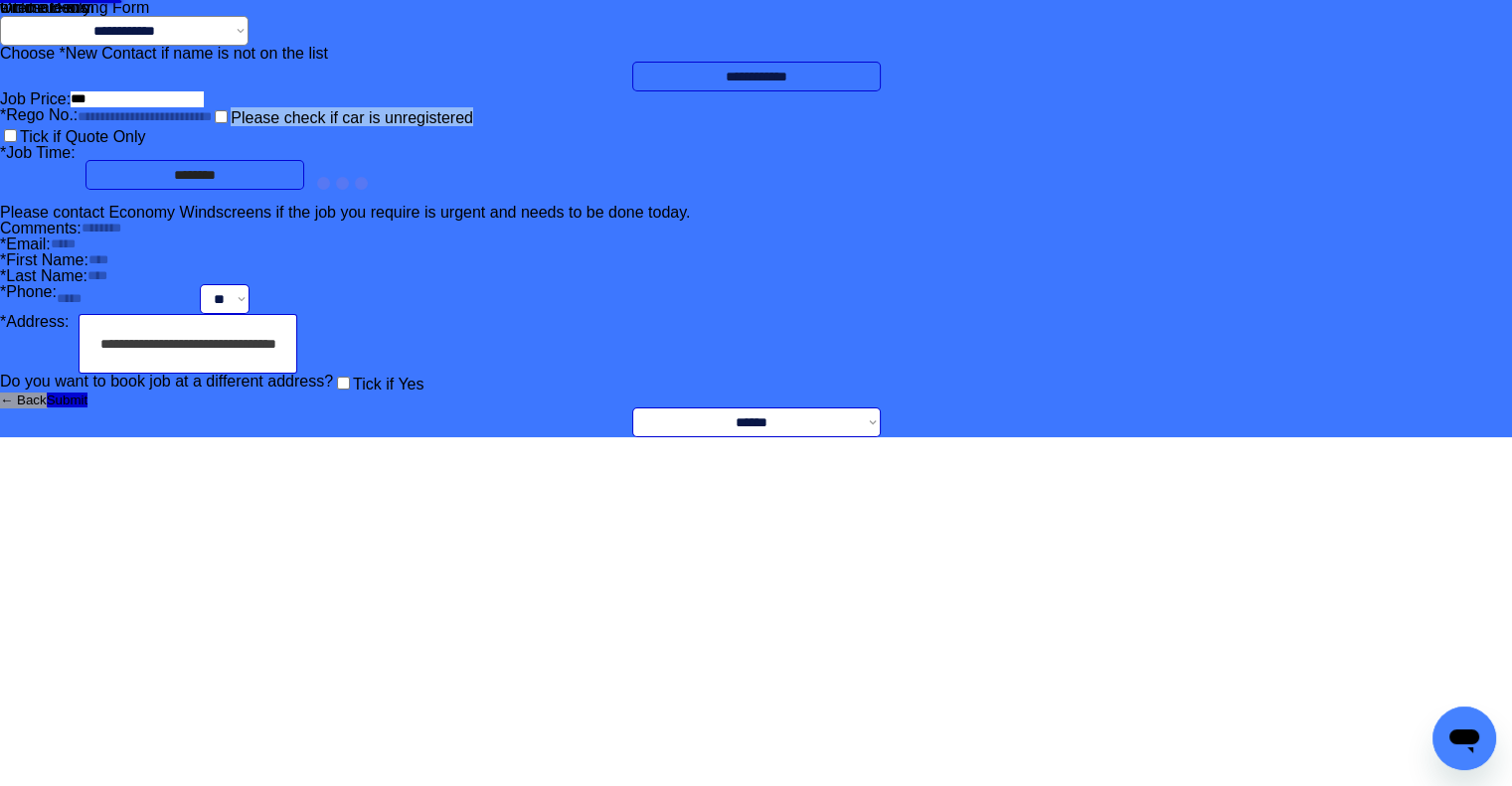 click on "**********" at bounding box center [756, 219] 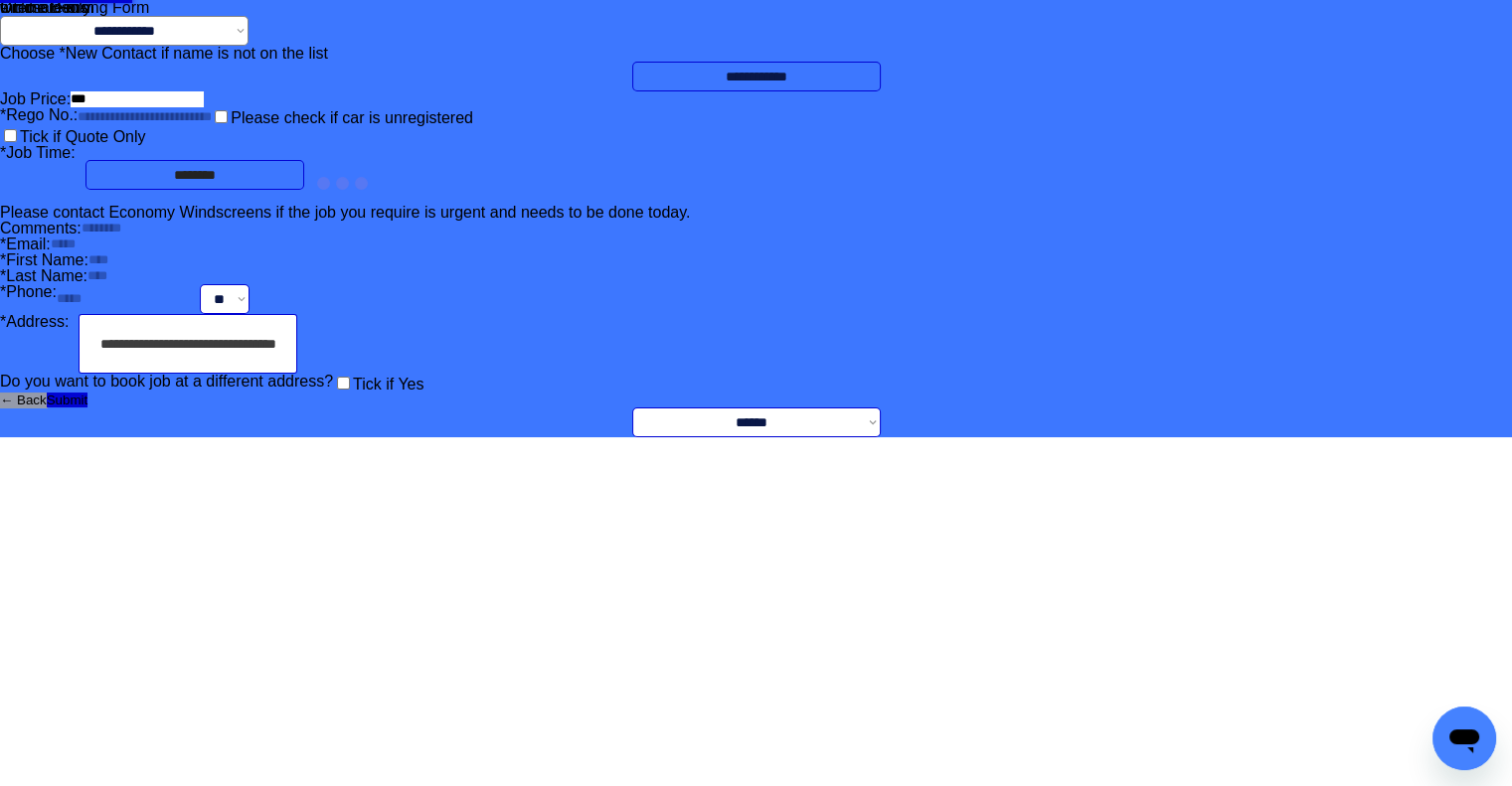 click on "**********" at bounding box center [756, 219] 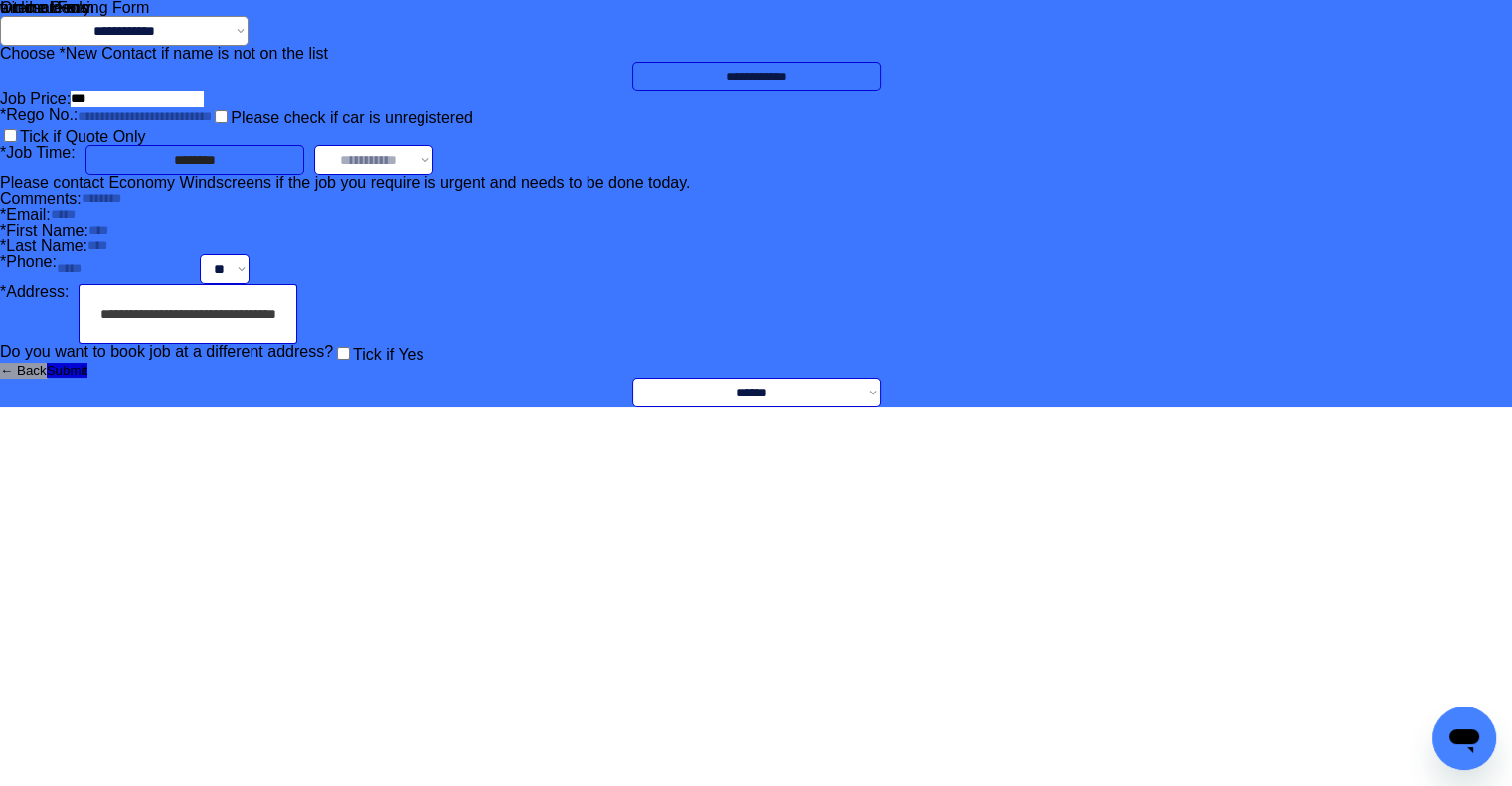 click on "**********" at bounding box center [374, 160] 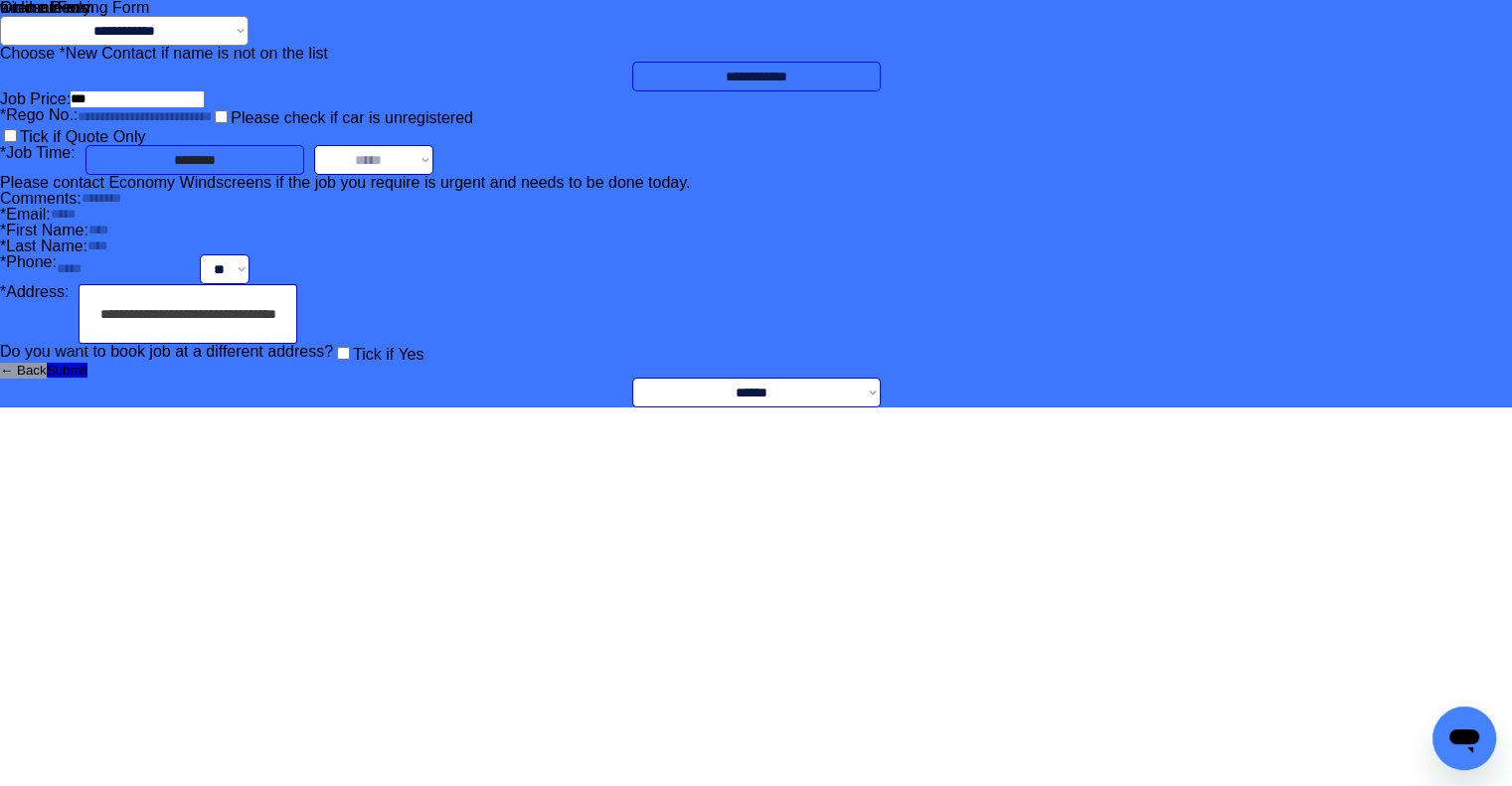 click on "**********" at bounding box center (374, 160) 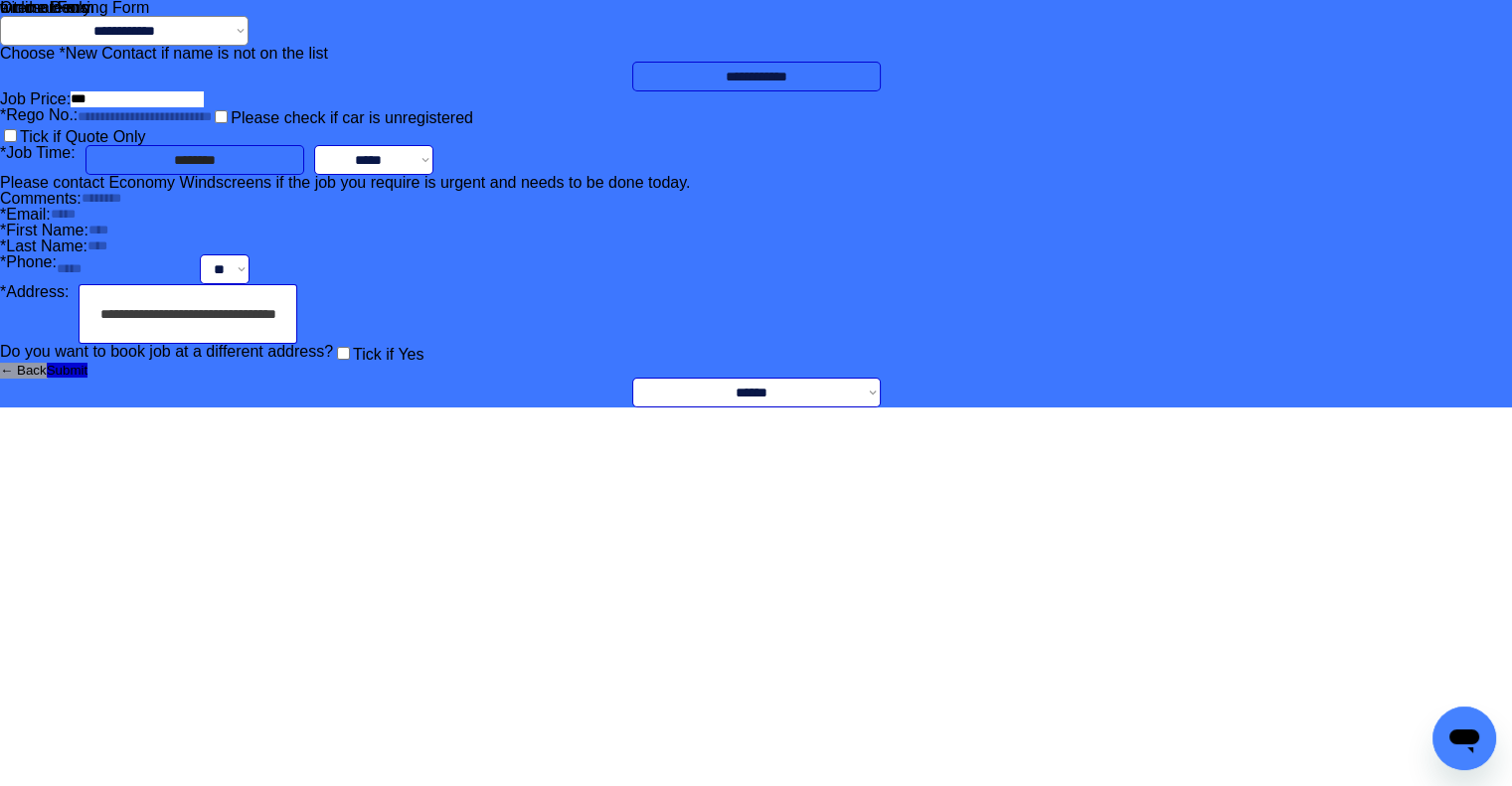 drag, startPoint x: 1101, startPoint y: 408, endPoint x: 1026, endPoint y: 393, distance: 76.485293 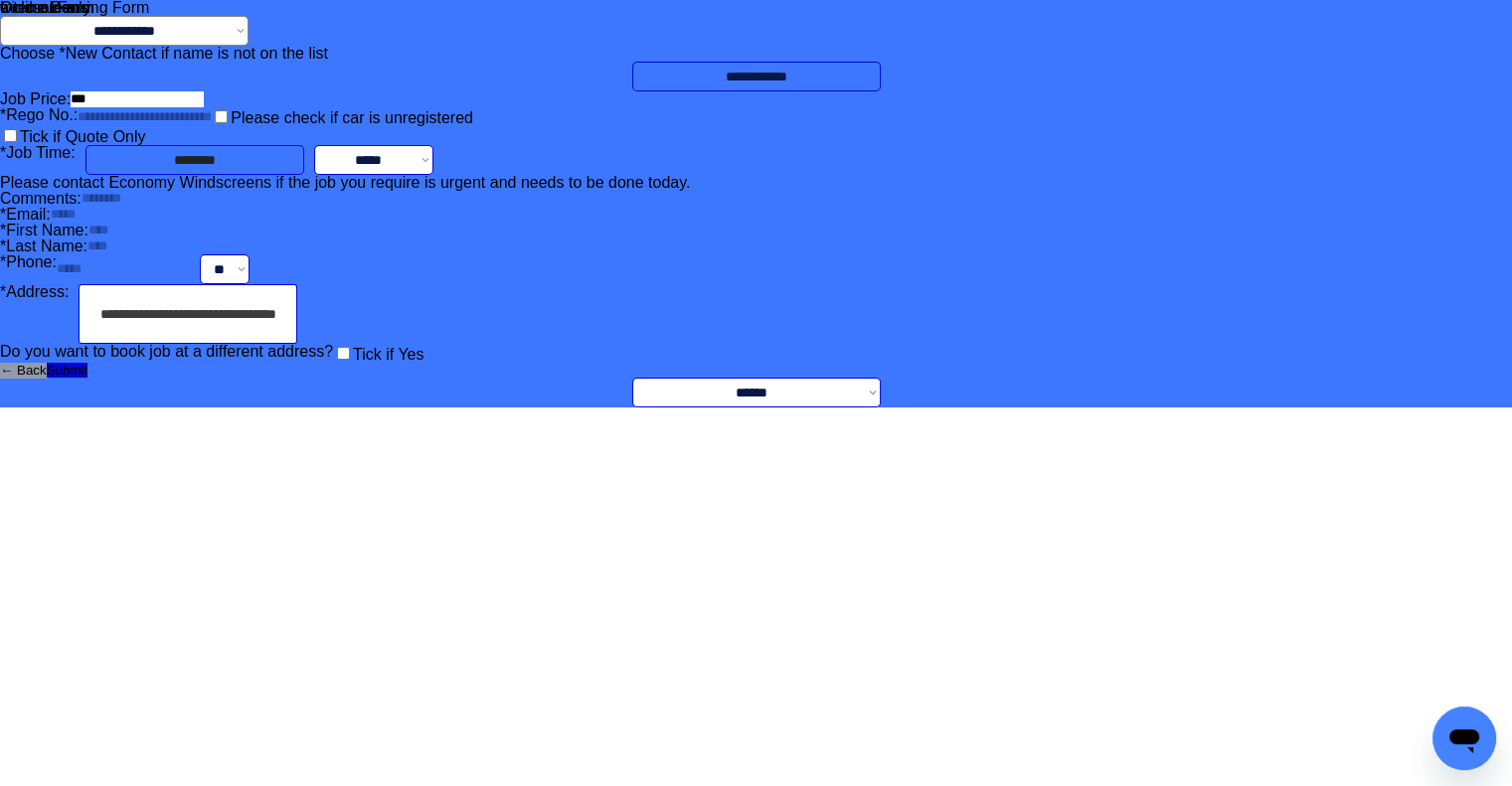 click on "**********" at bounding box center (756, 204) 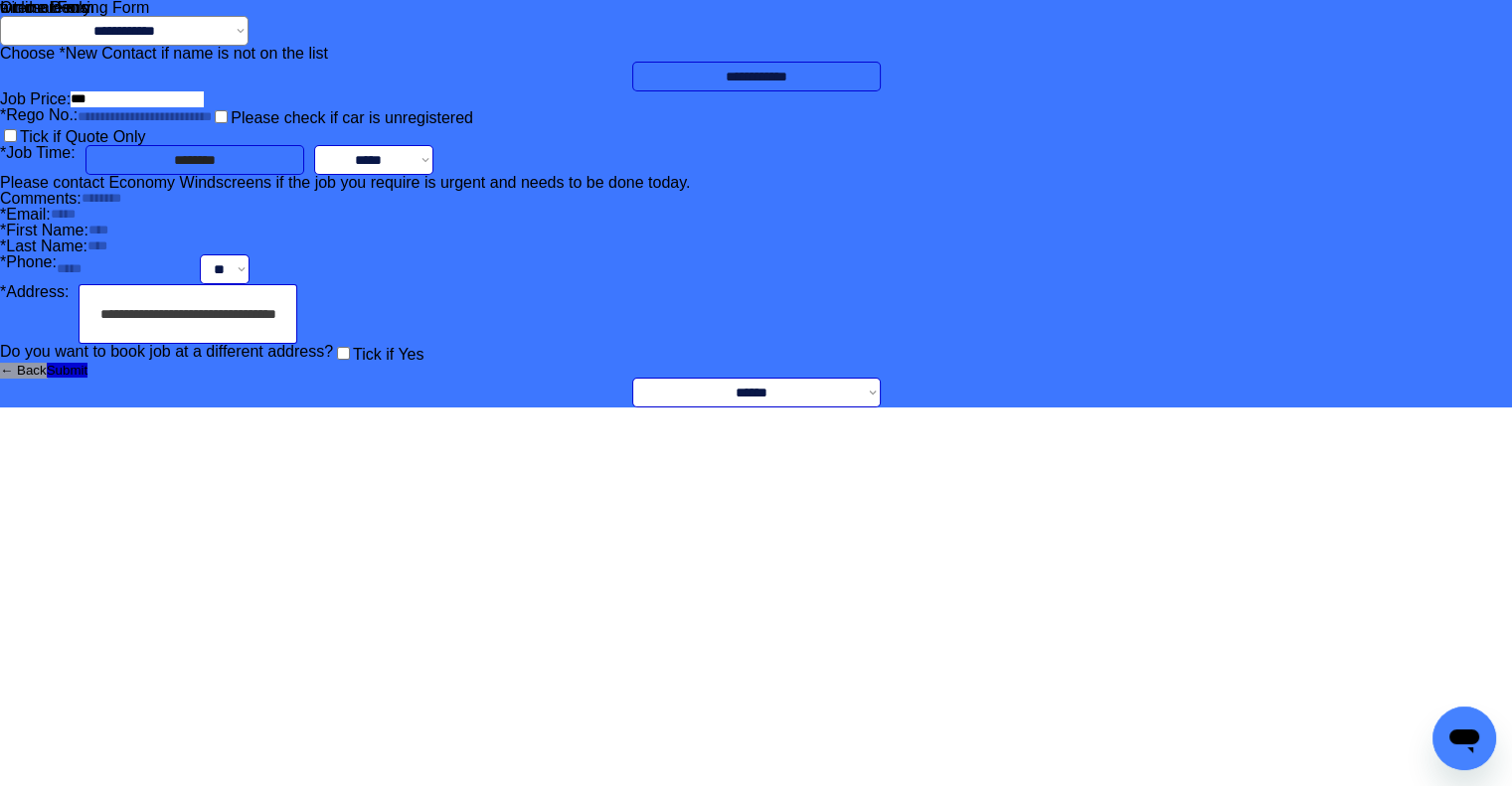 click on "**********" at bounding box center [374, 160] 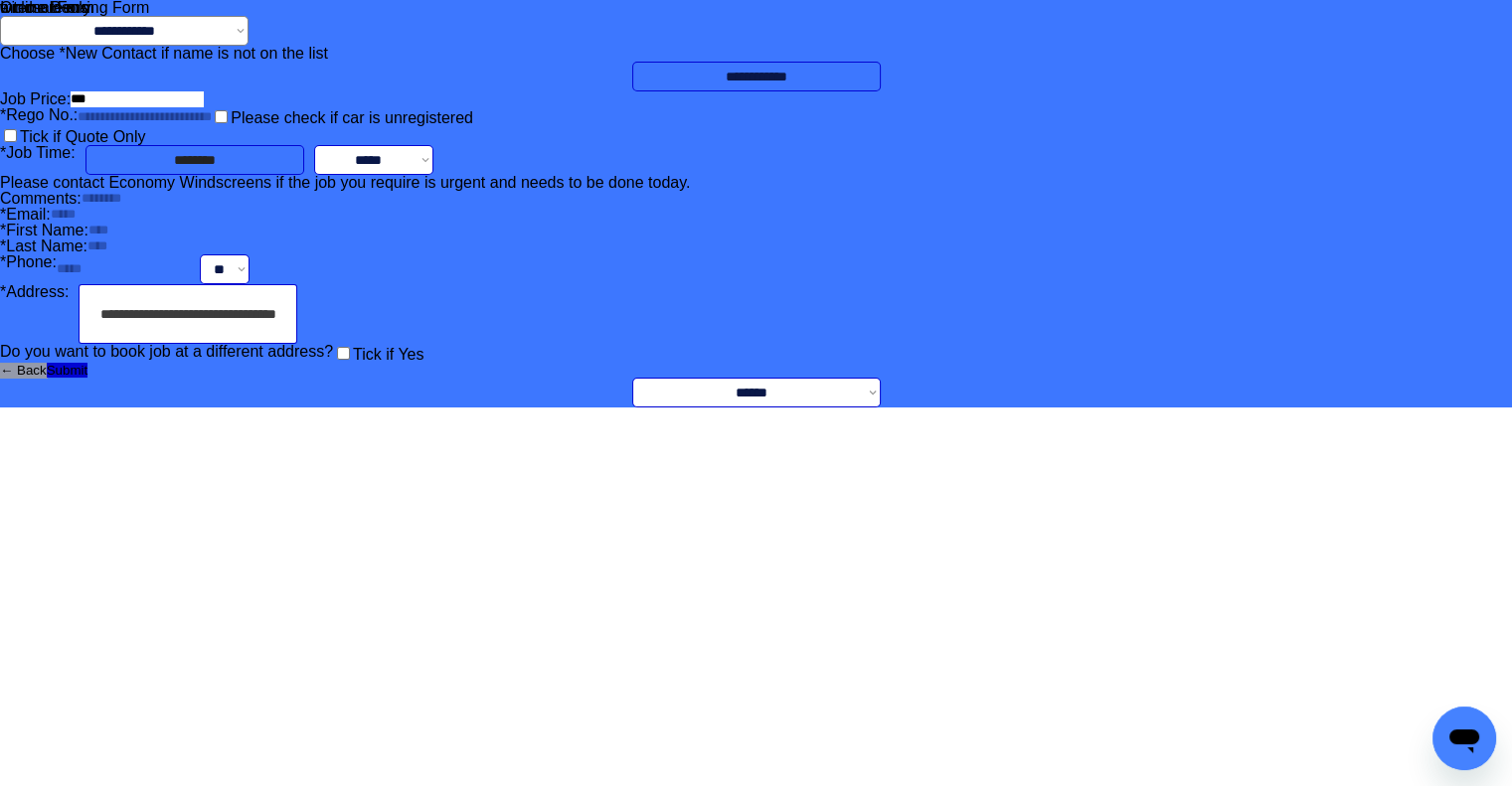 click on "**********" at bounding box center (756, 204) 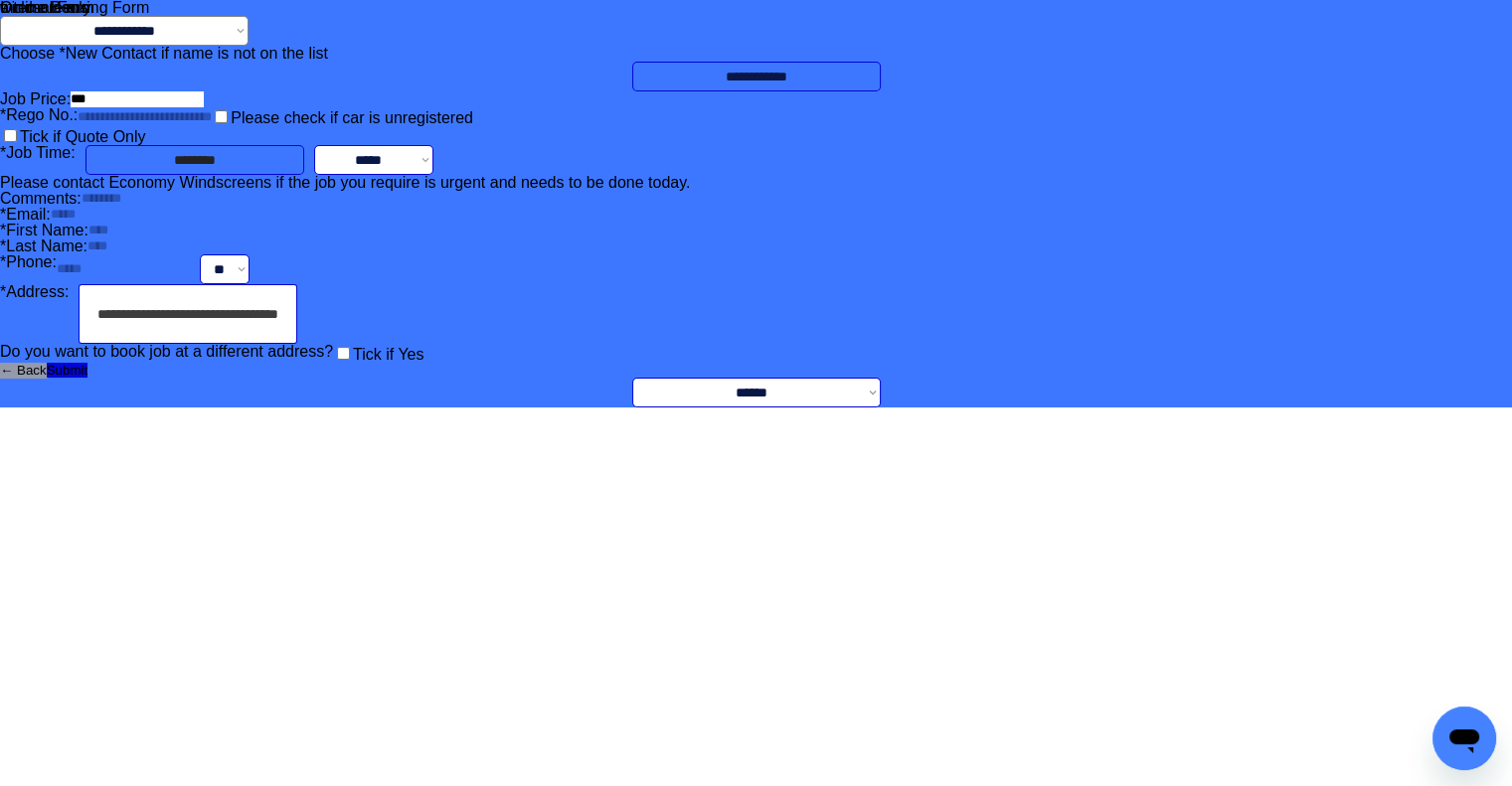 type on "**********" 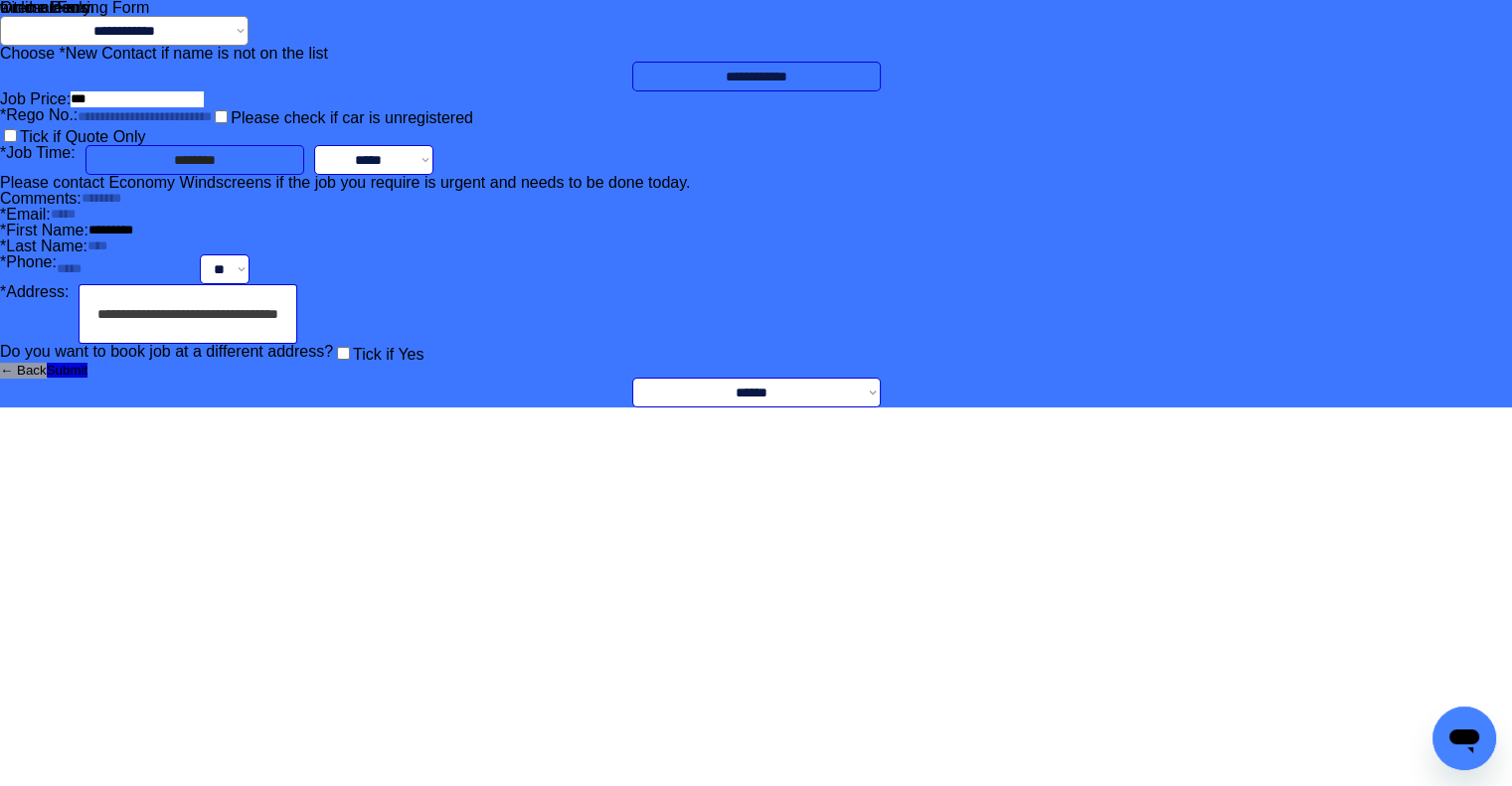 click at bounding box center (155, 231) 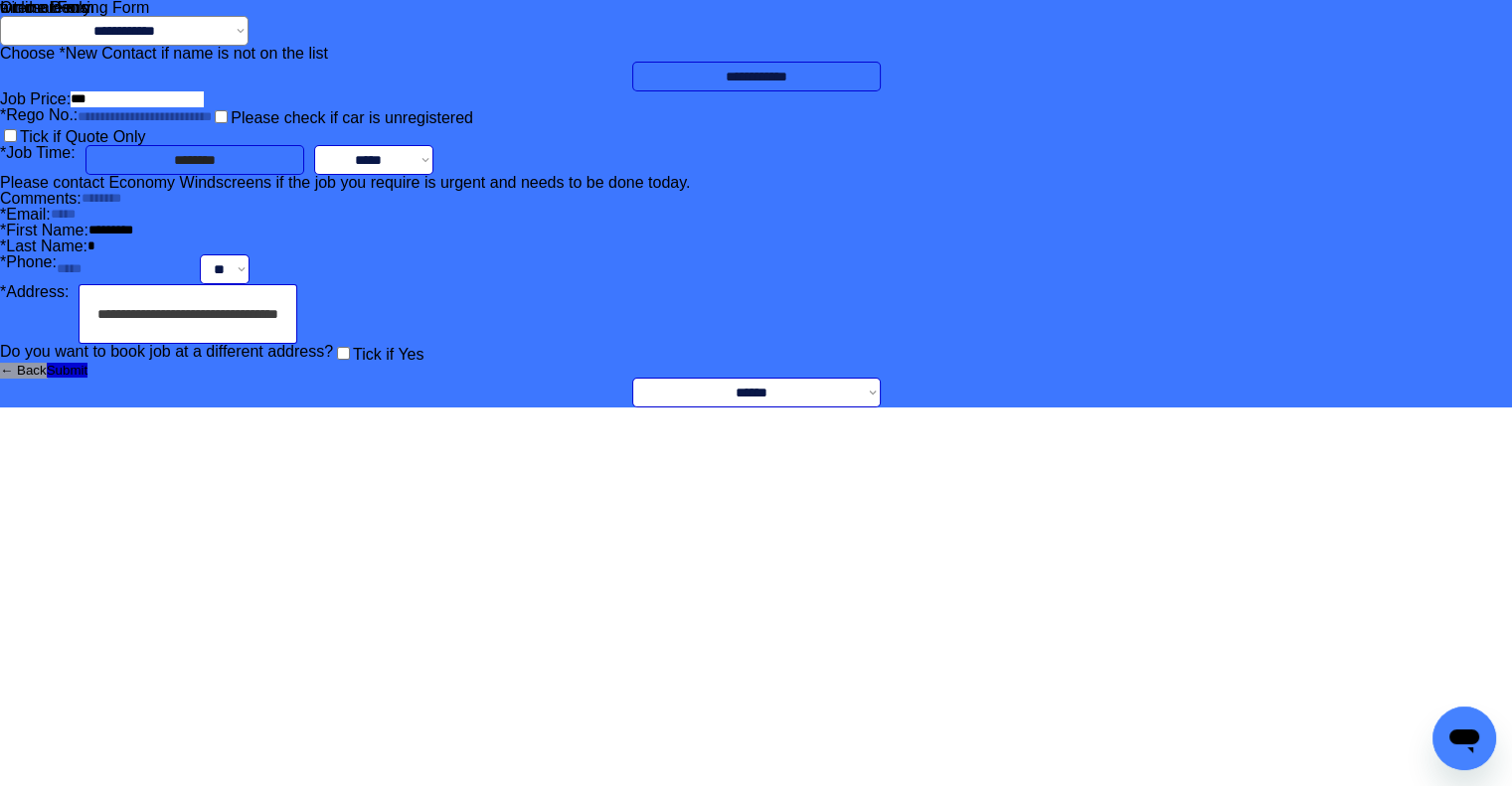 type on "*" 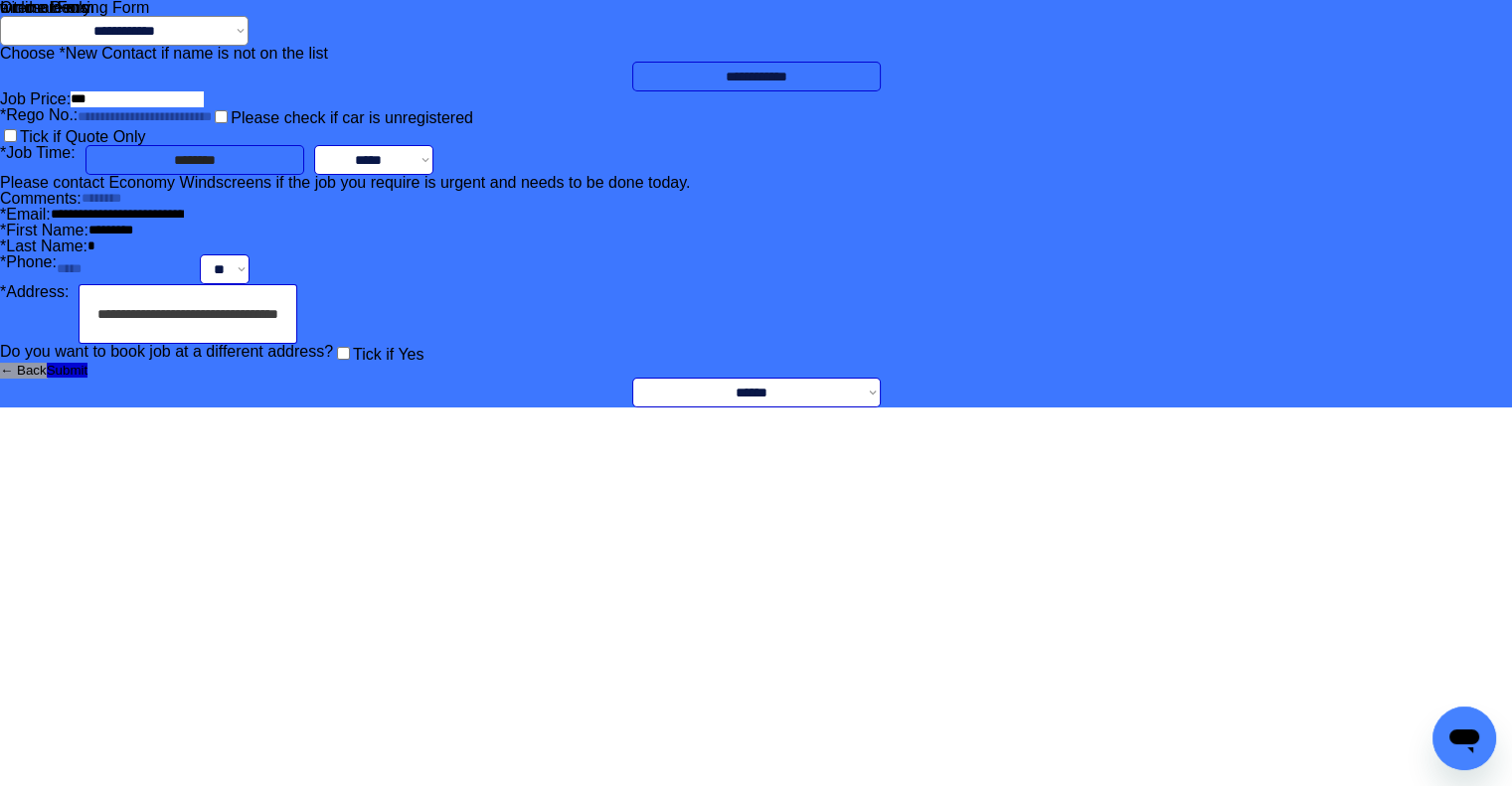 type on "**********" 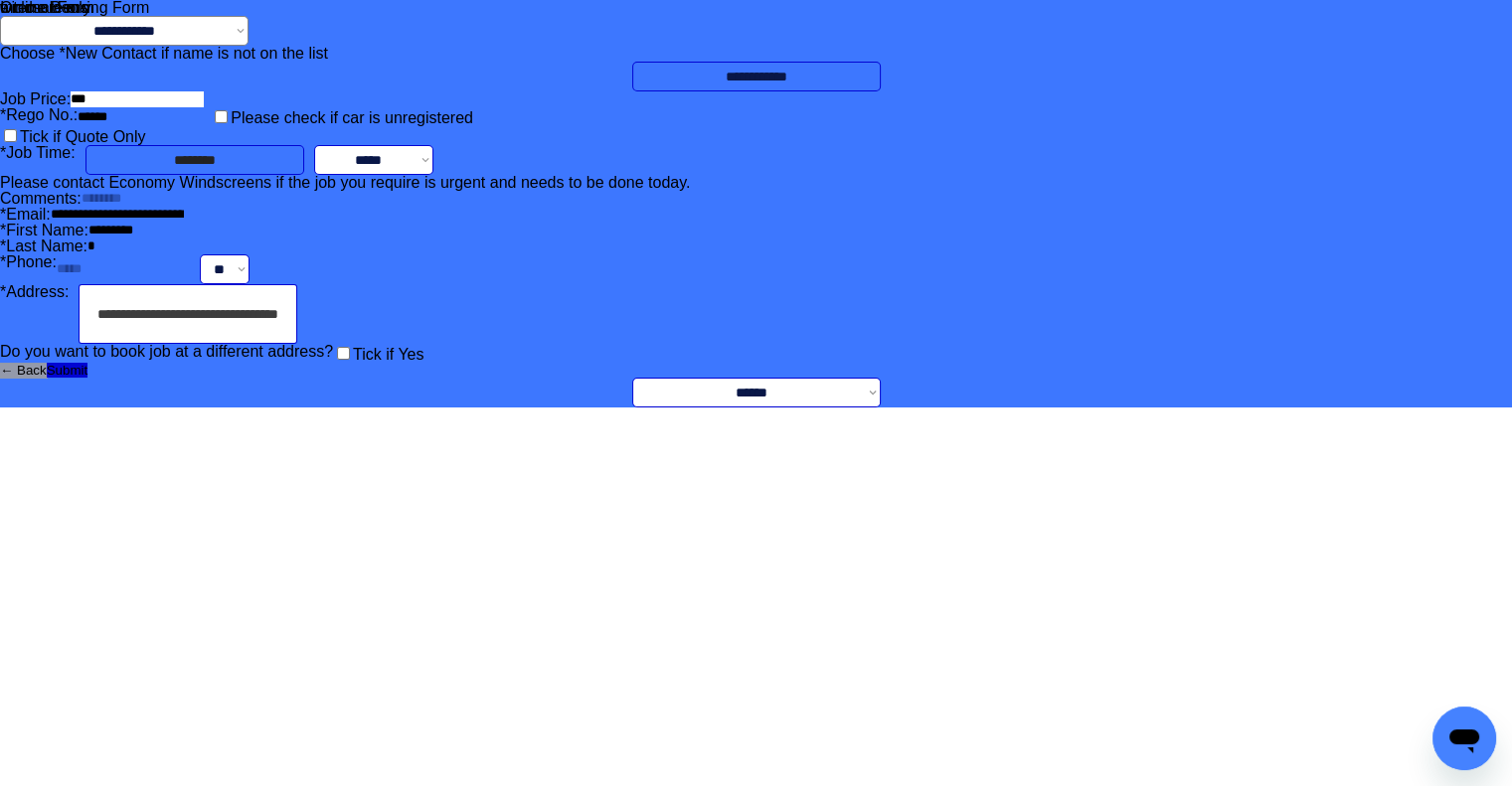 type on "******" 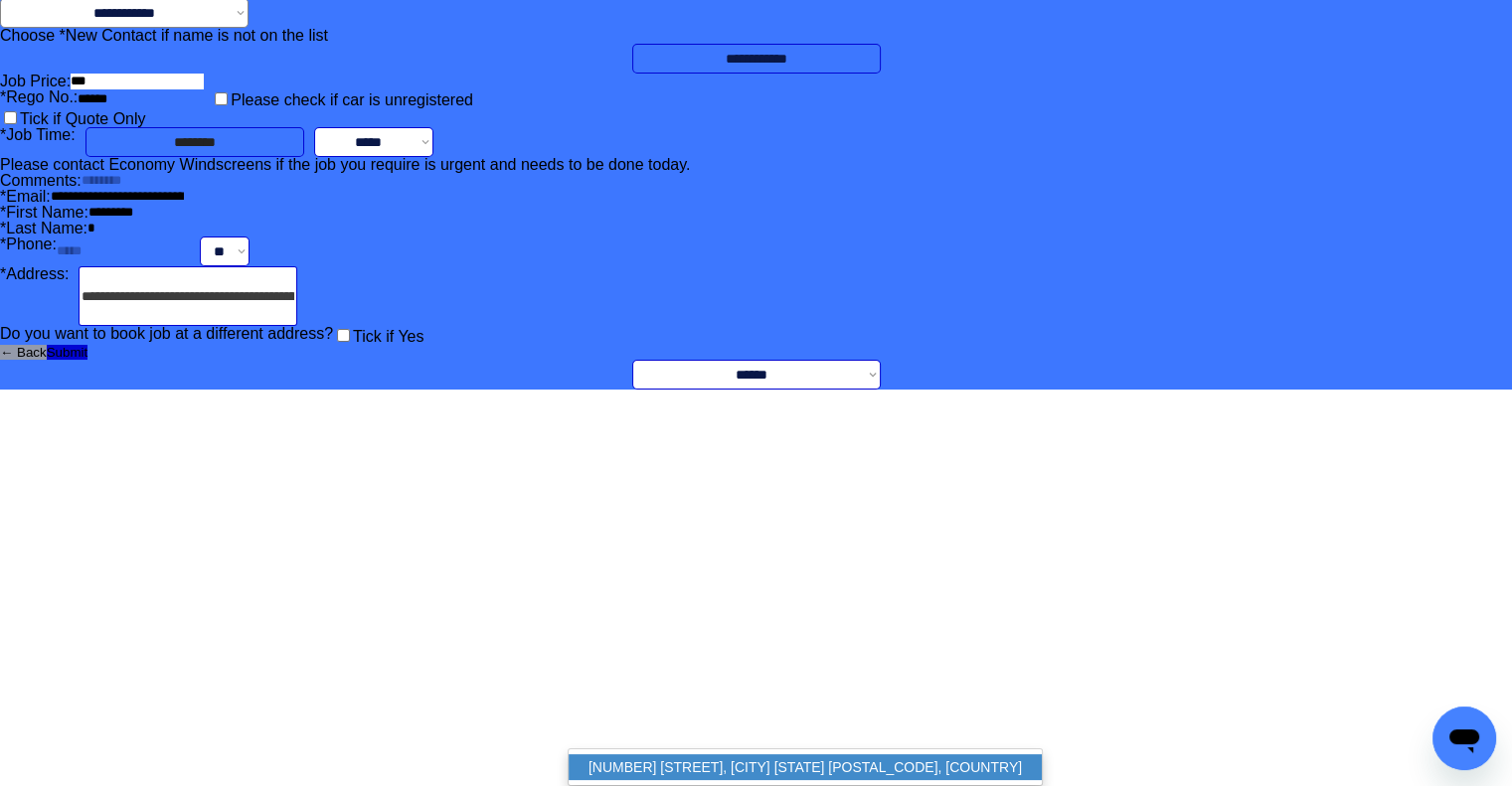 click on "[NUMBER] [STREET], [CITY] [STATE] [POSTAL_CODE], [COUNTRY]" at bounding box center (805, 767) 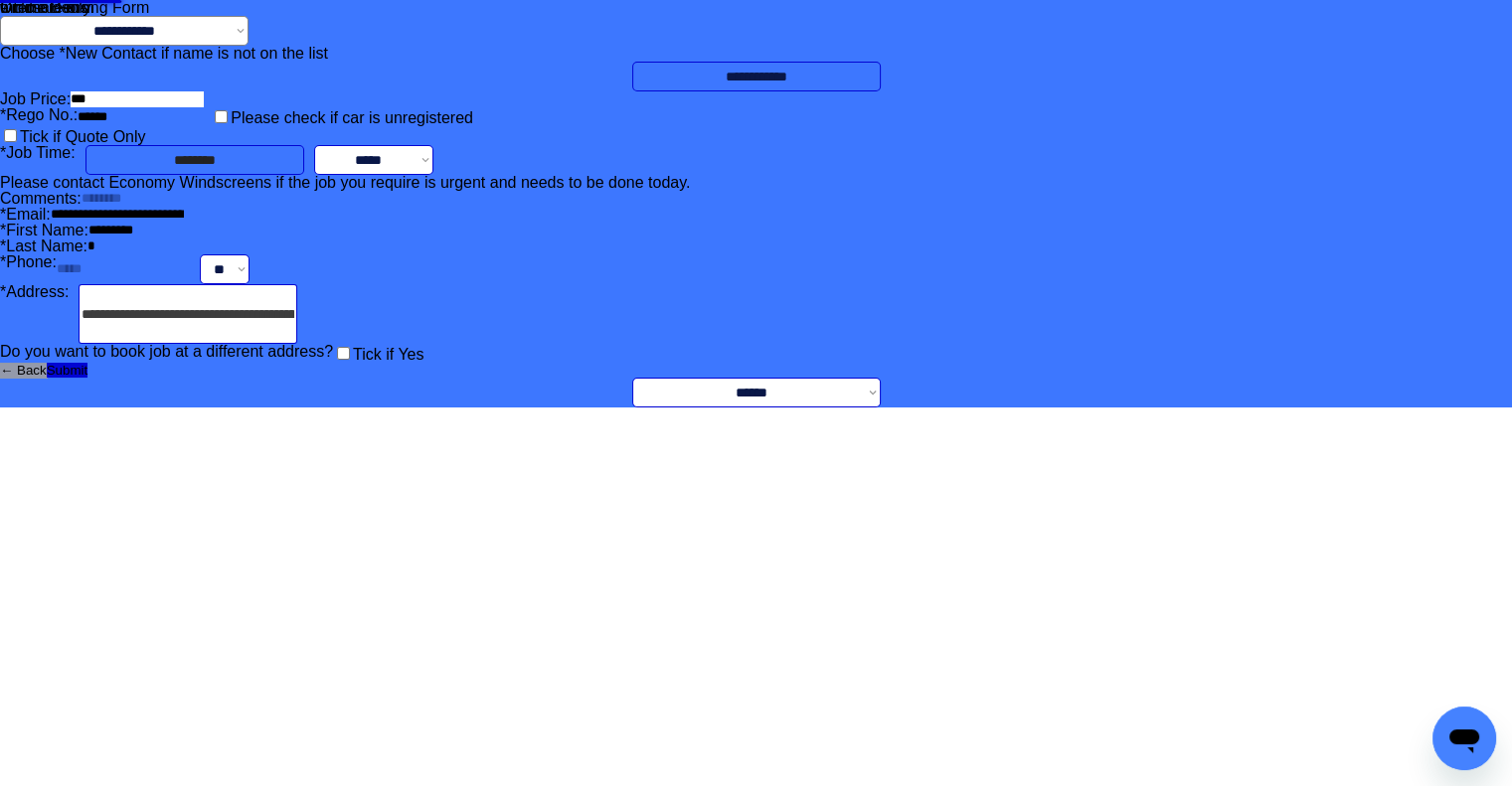 click on "**********" at bounding box center (756, 204) 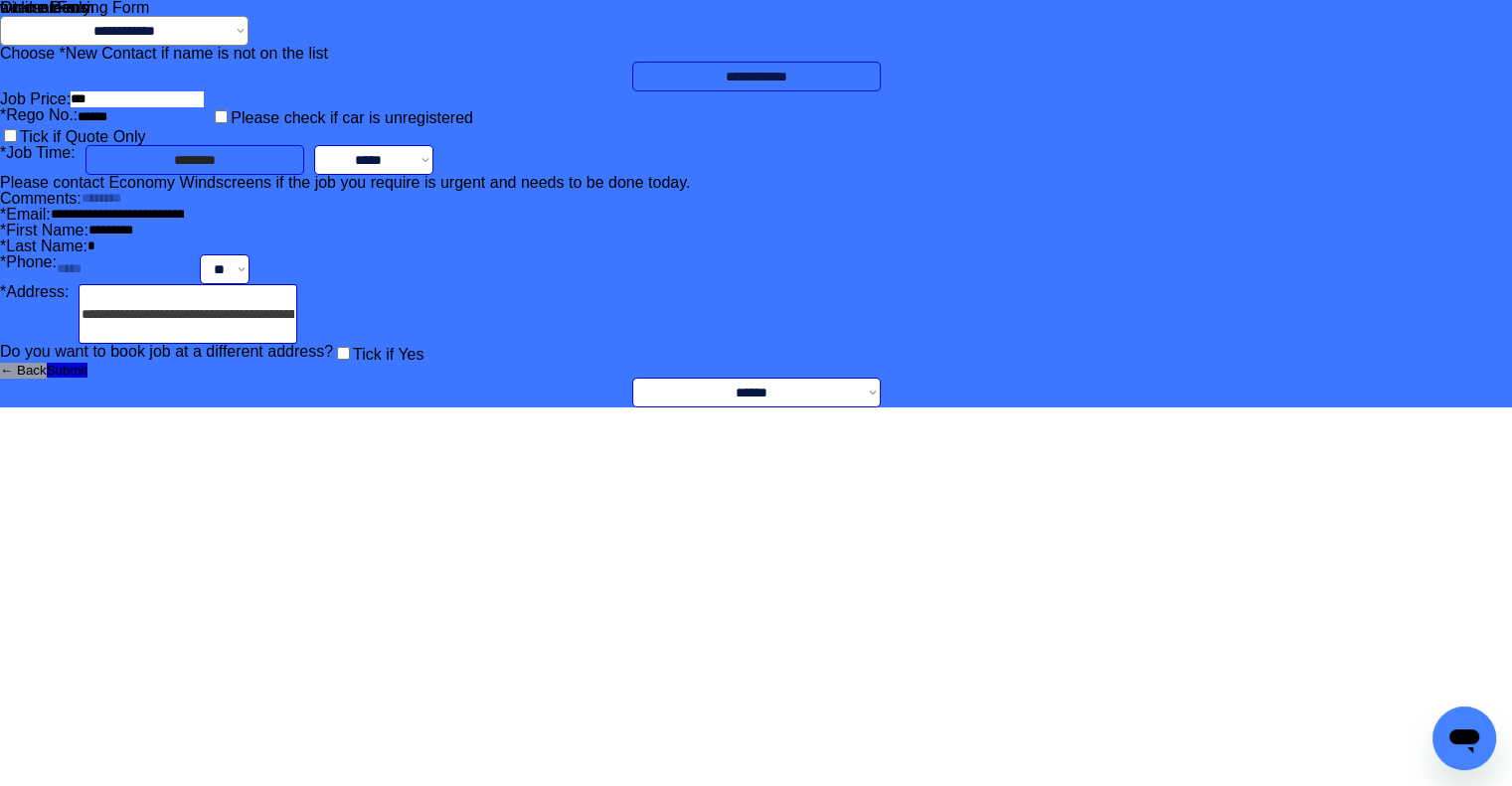 click on "**********" at bounding box center [756, 204] 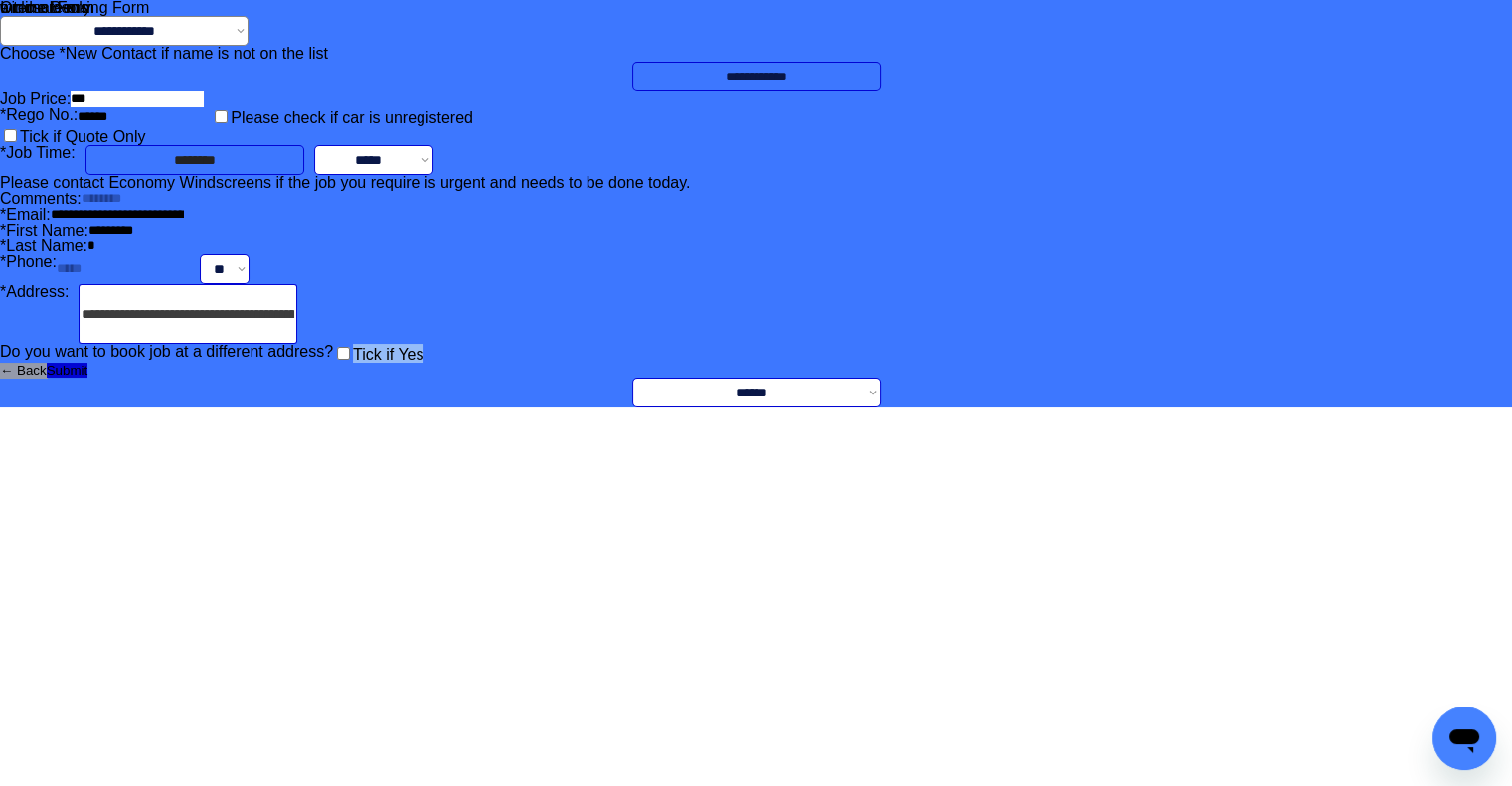 click on "**********" at bounding box center [756, 204] 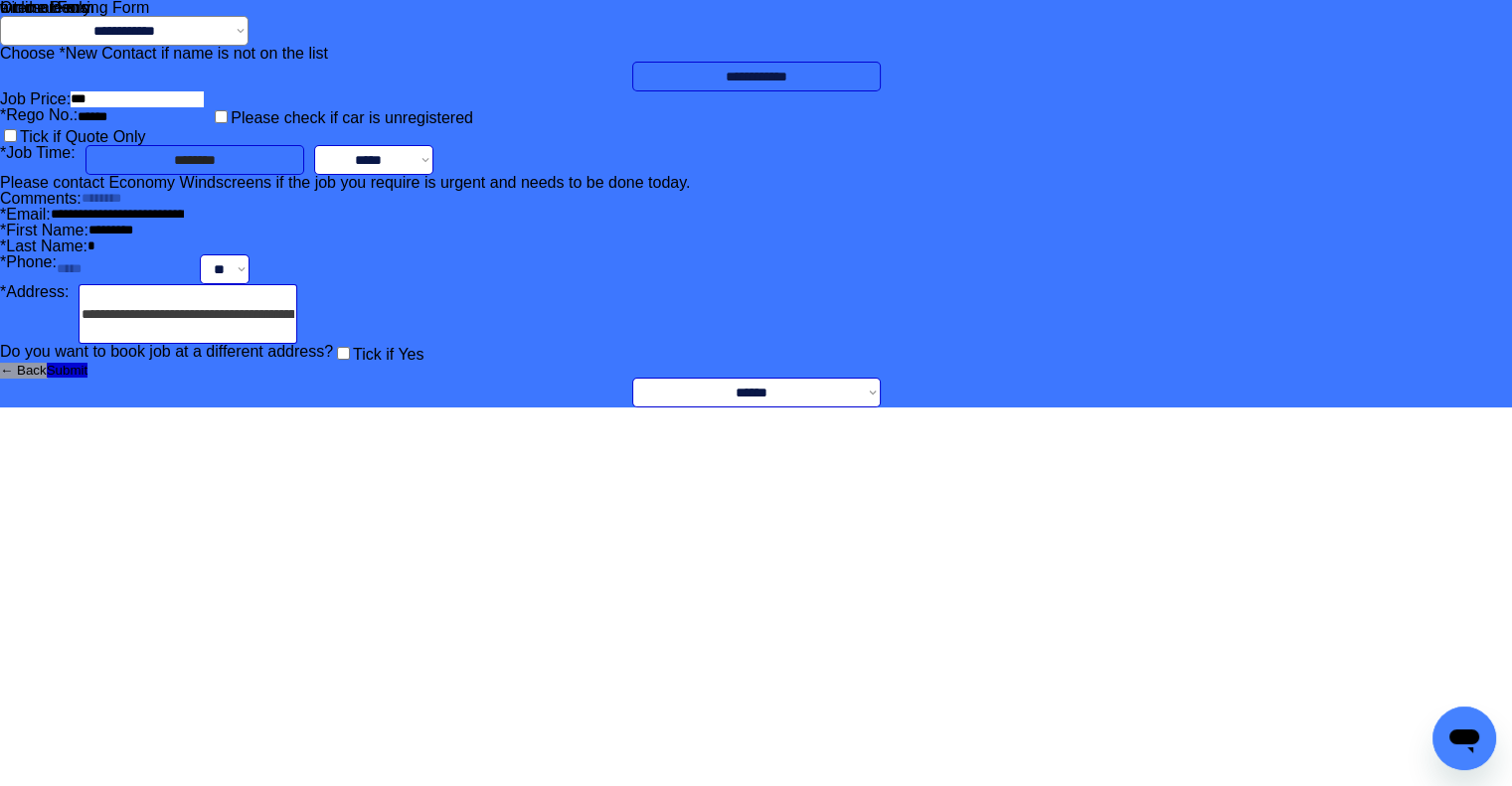 click on "**********" at bounding box center (756, 204) 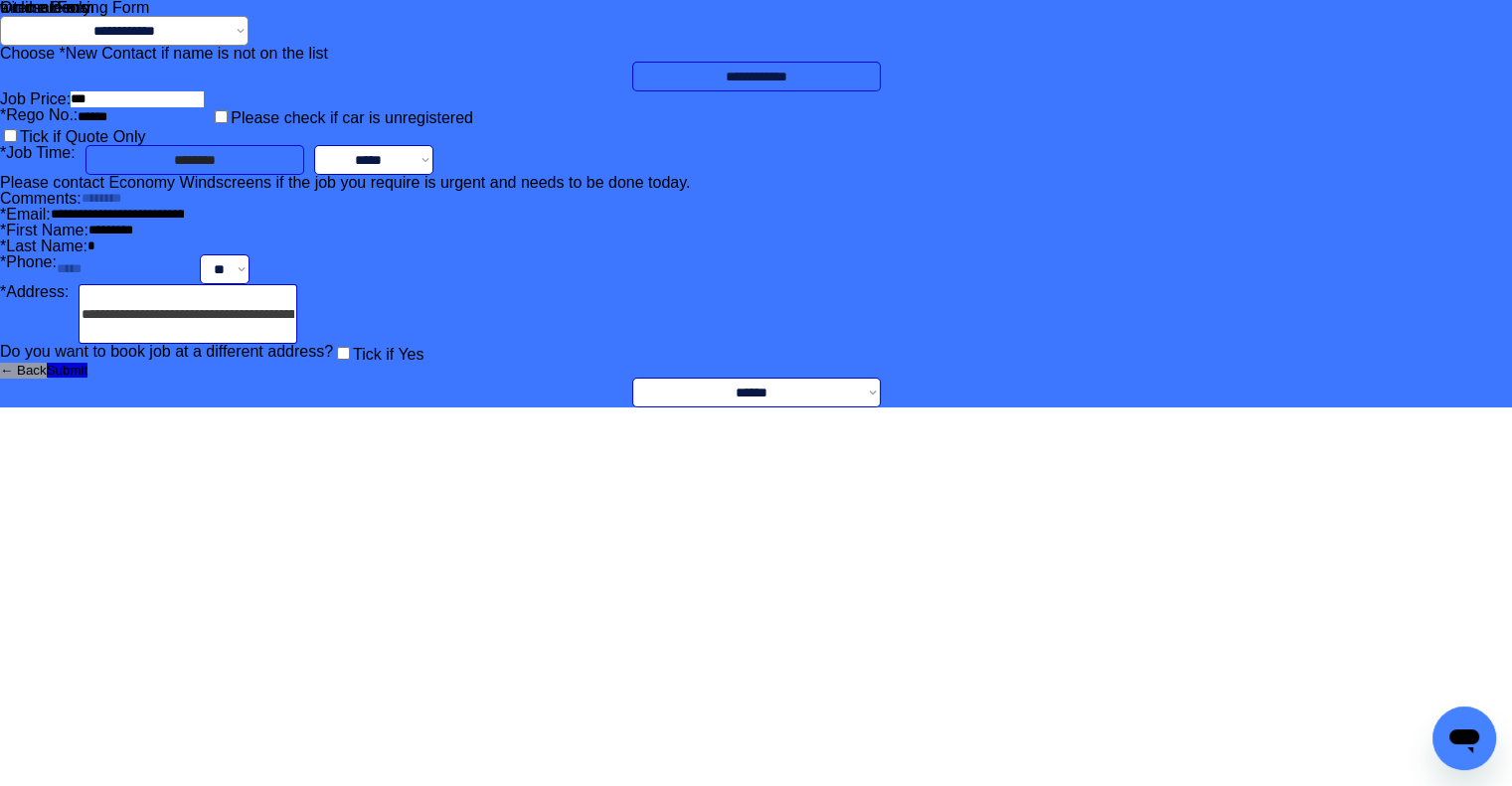 click at bounding box center [123, 269] 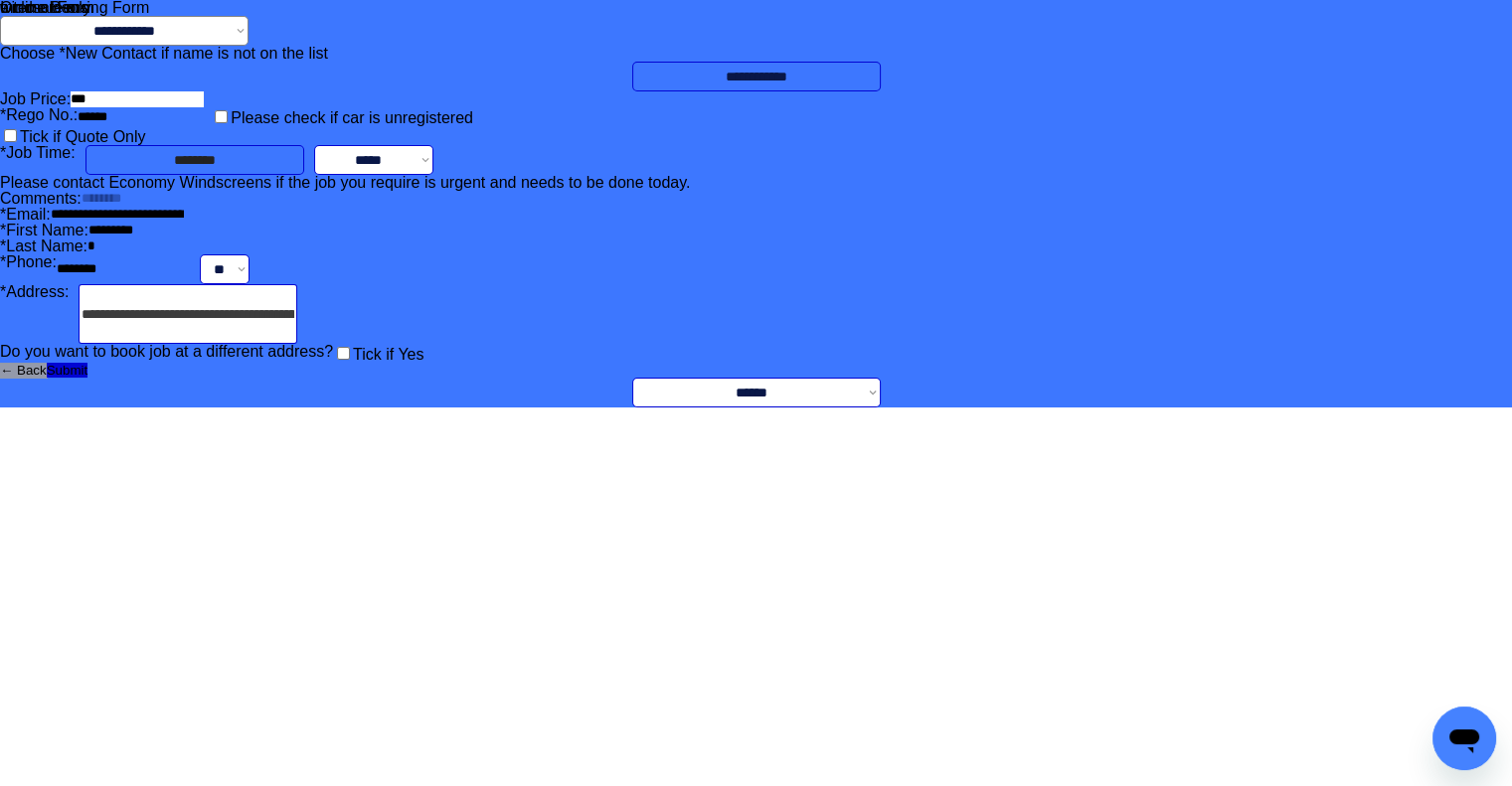 click on "**********" at bounding box center [756, 204] 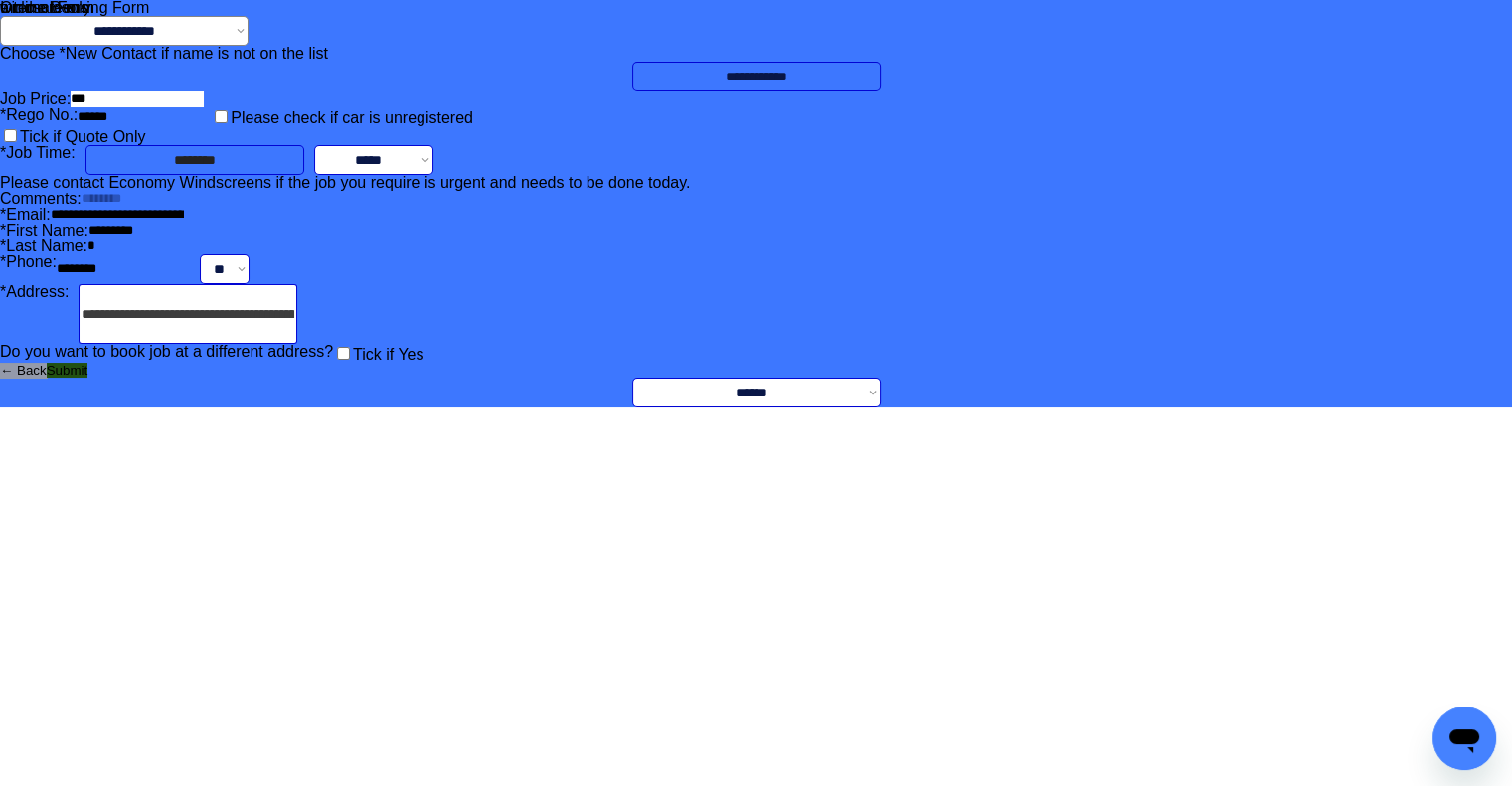 drag, startPoint x: 934, startPoint y: 730, endPoint x: 868, endPoint y: 252, distance: 482.535 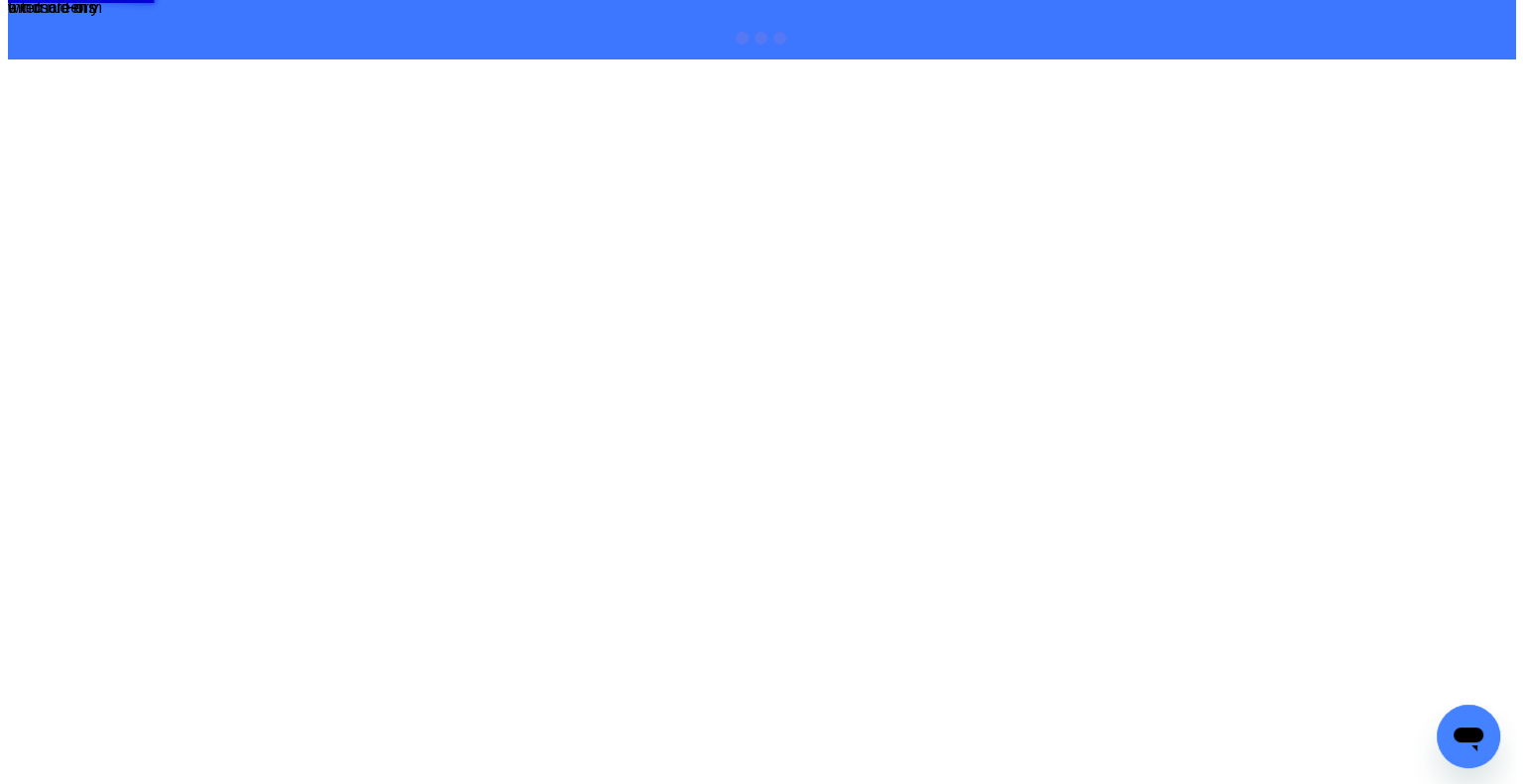 scroll, scrollTop: 0, scrollLeft: 0, axis: both 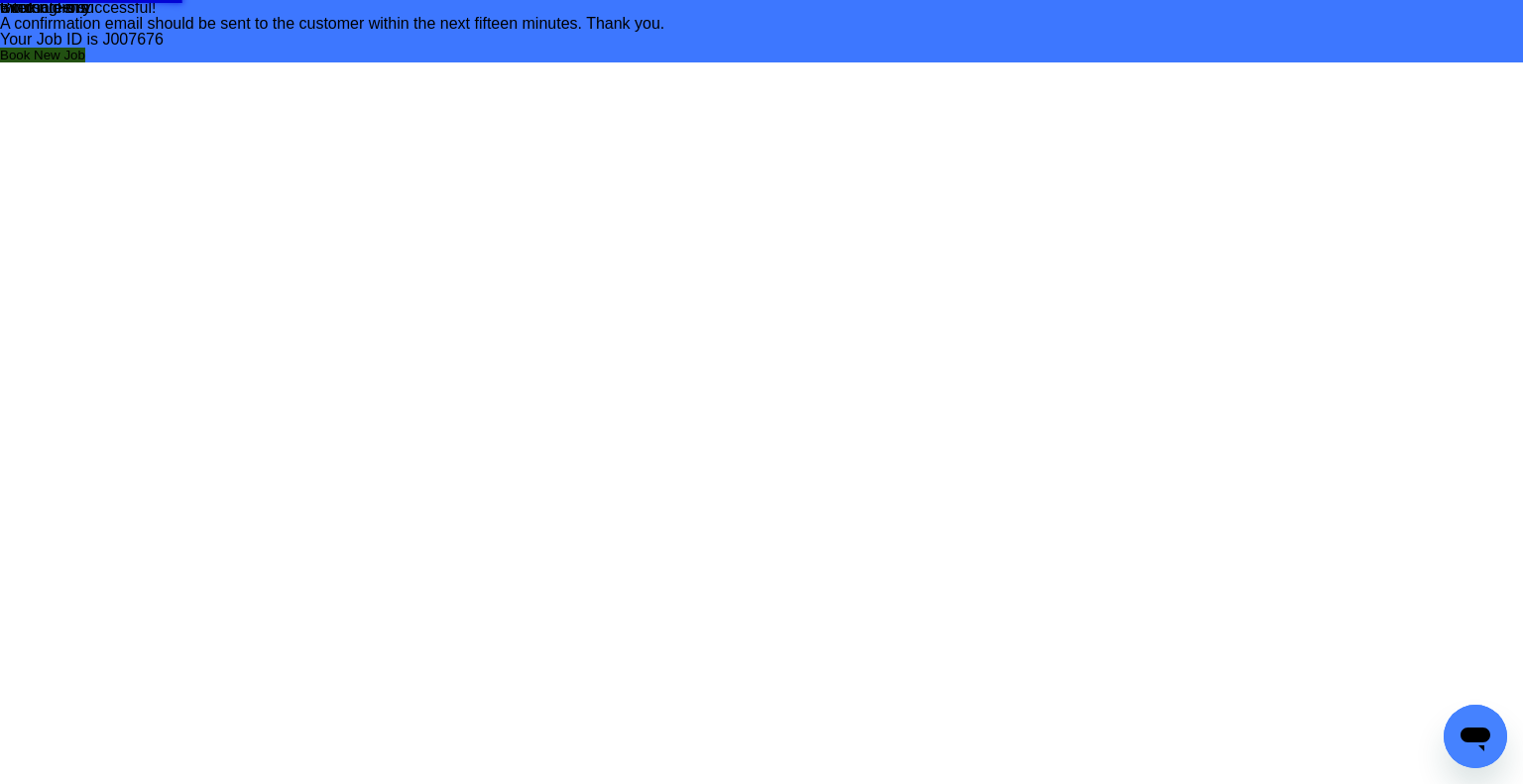 click on "Book New Job" at bounding box center [43, 55] 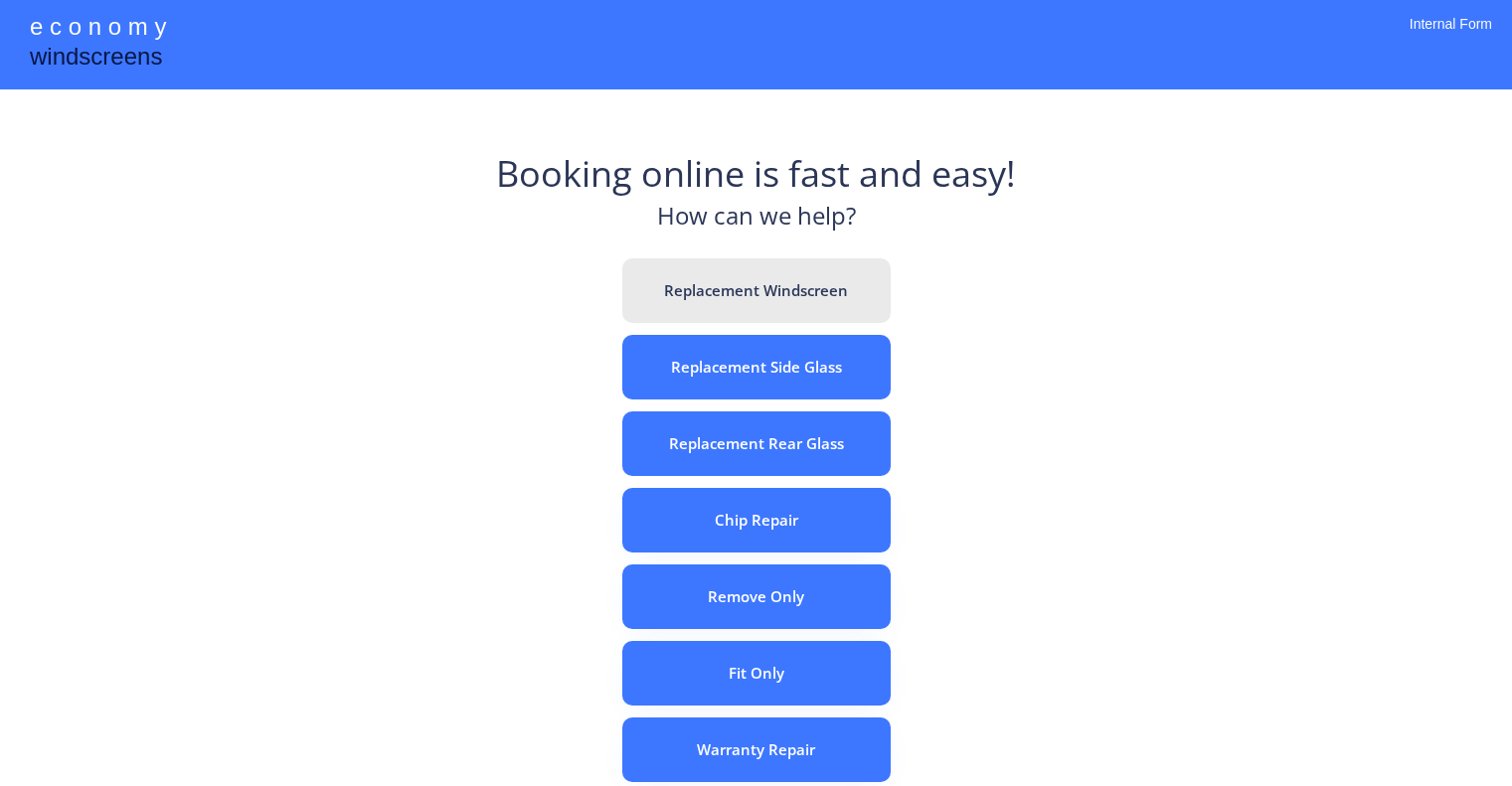 scroll, scrollTop: 0, scrollLeft: 0, axis: both 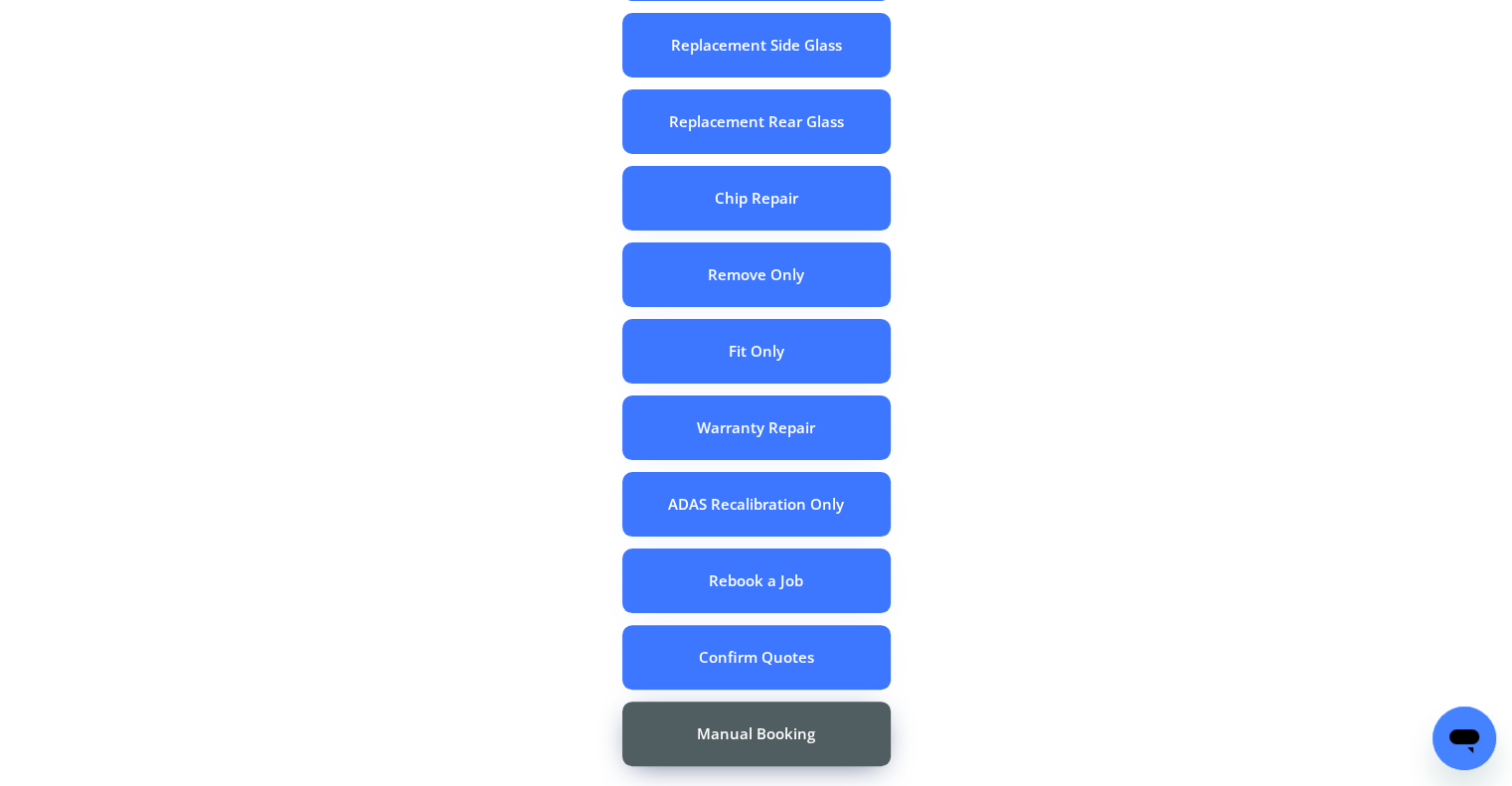 drag, startPoint x: 1181, startPoint y: 184, endPoint x: 1045, endPoint y: 15, distance: 216.92625 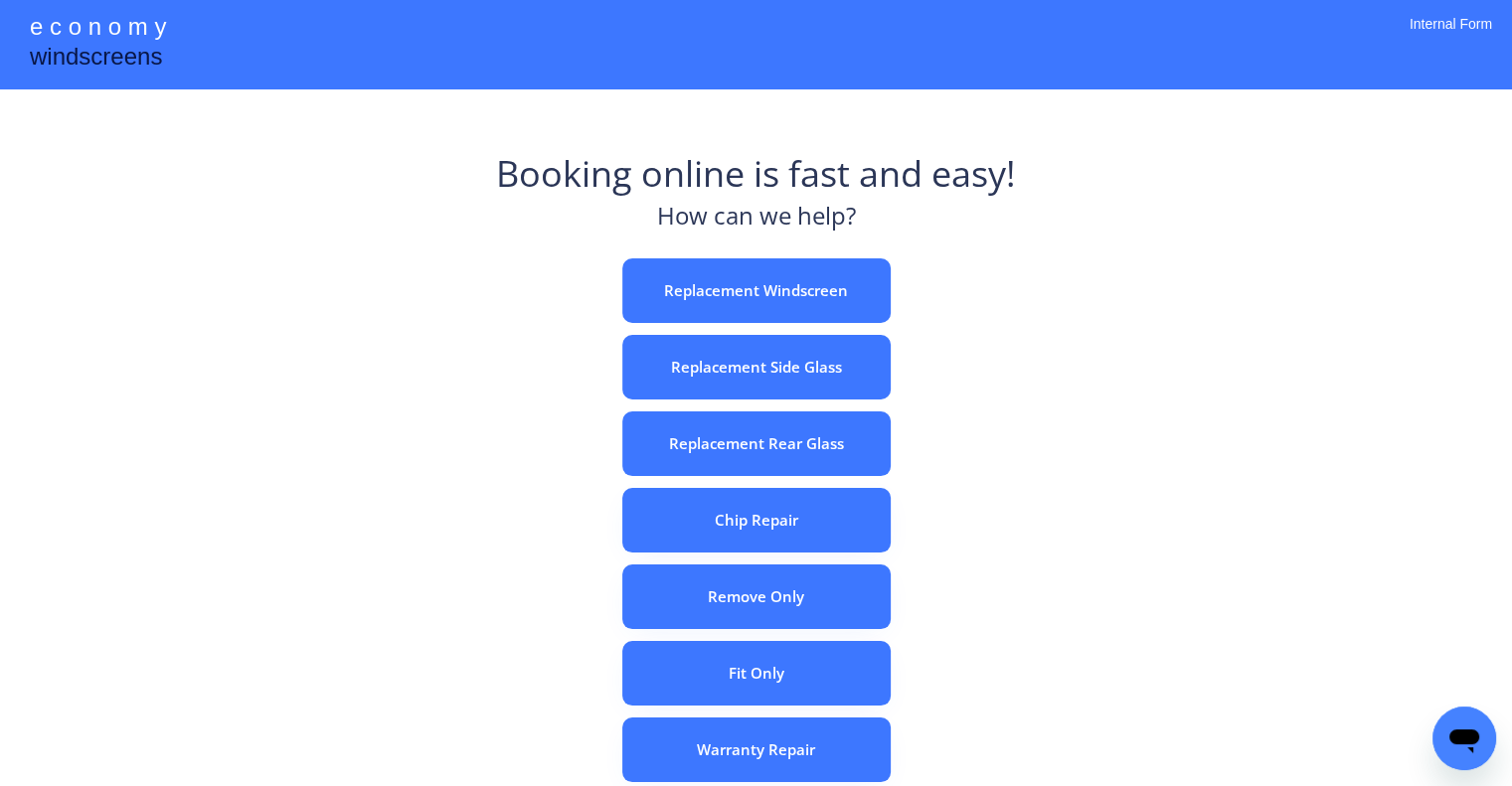 scroll, scrollTop: 99, scrollLeft: 0, axis: vertical 